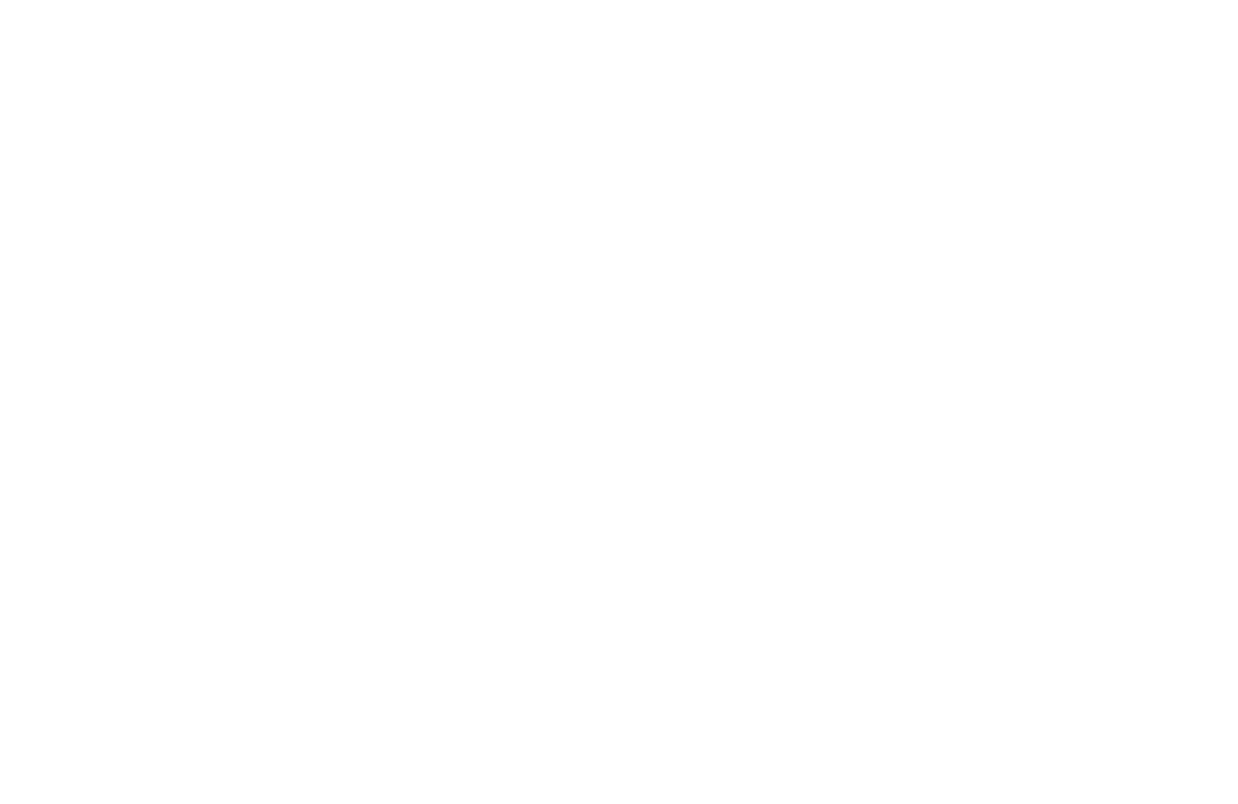 scroll, scrollTop: 0, scrollLeft: 0, axis: both 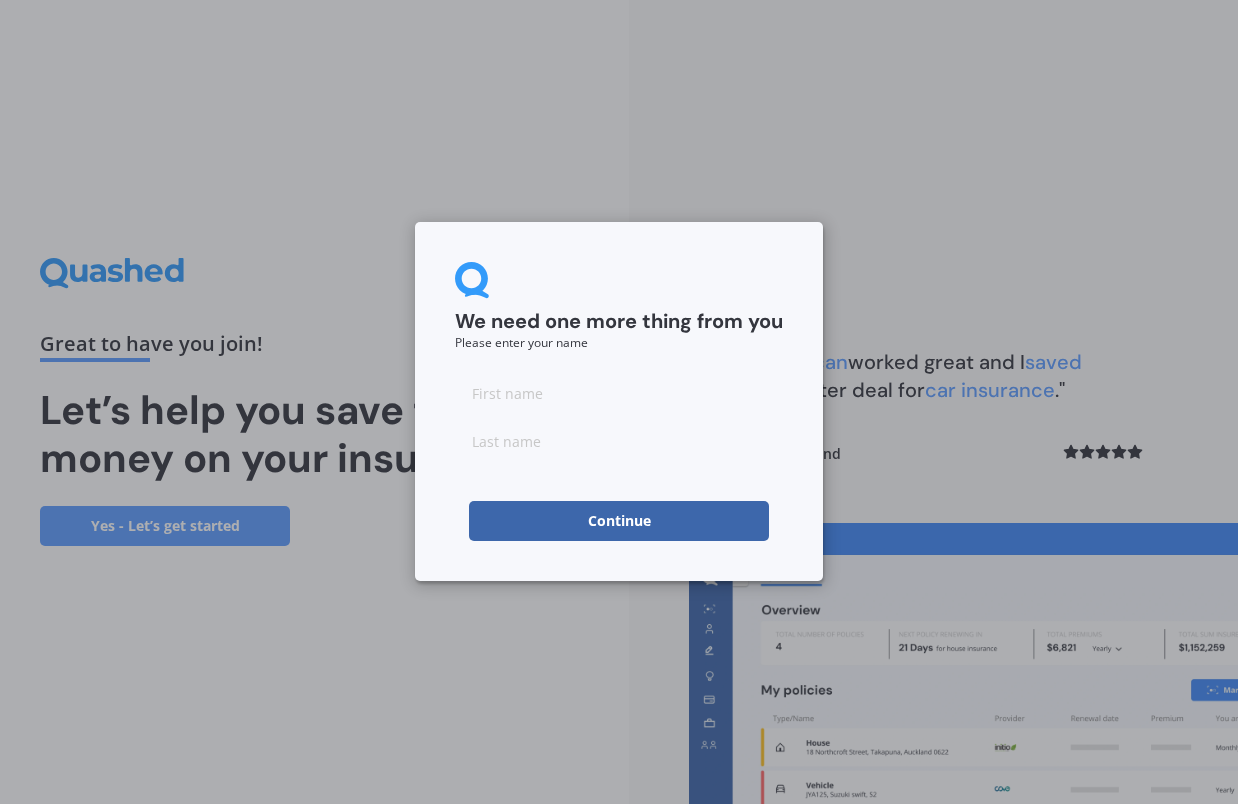 click at bounding box center (619, 393) 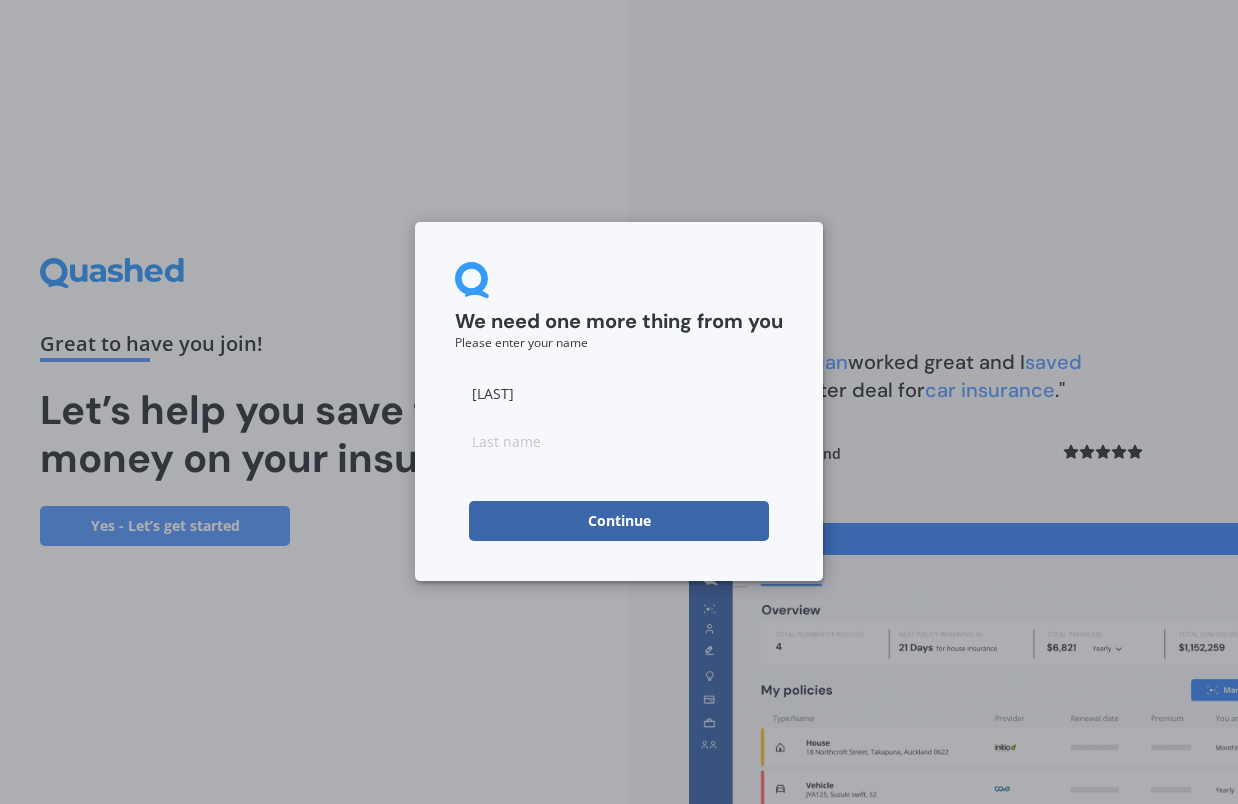 type on "[LAST]" 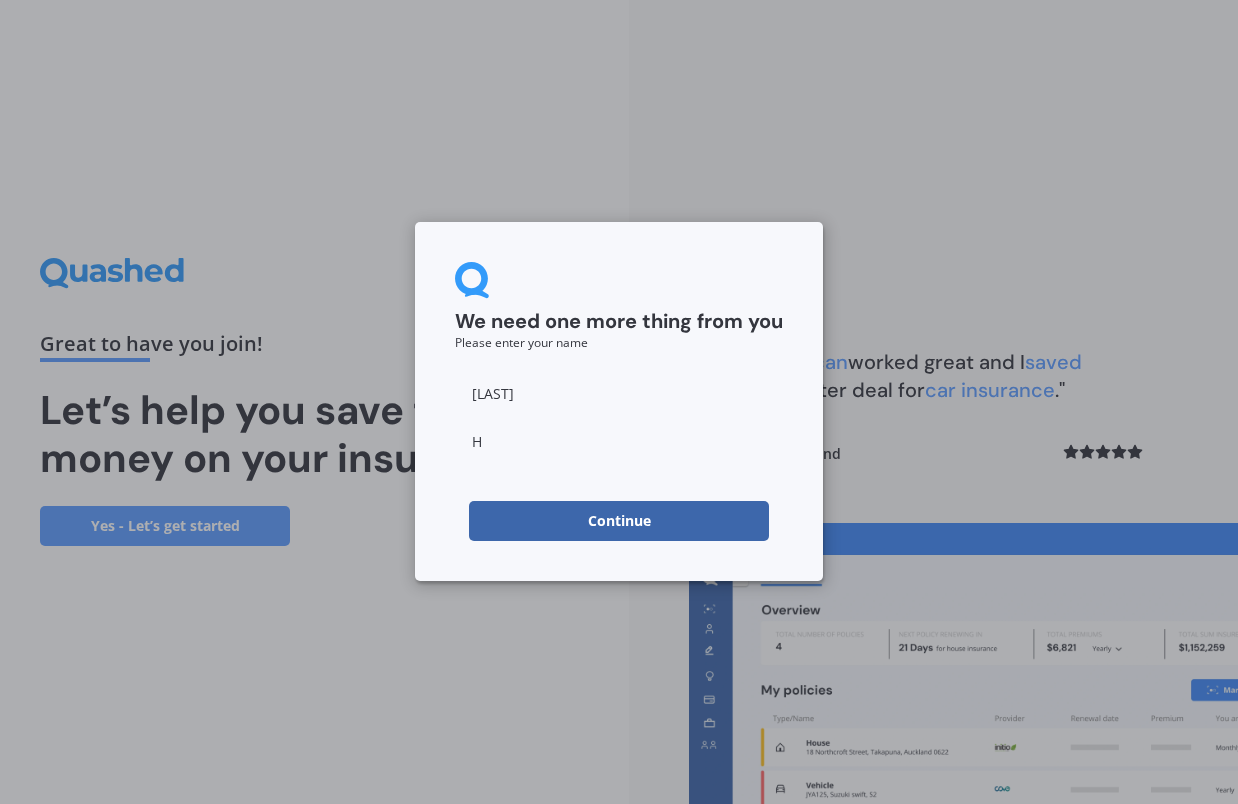 type on "H" 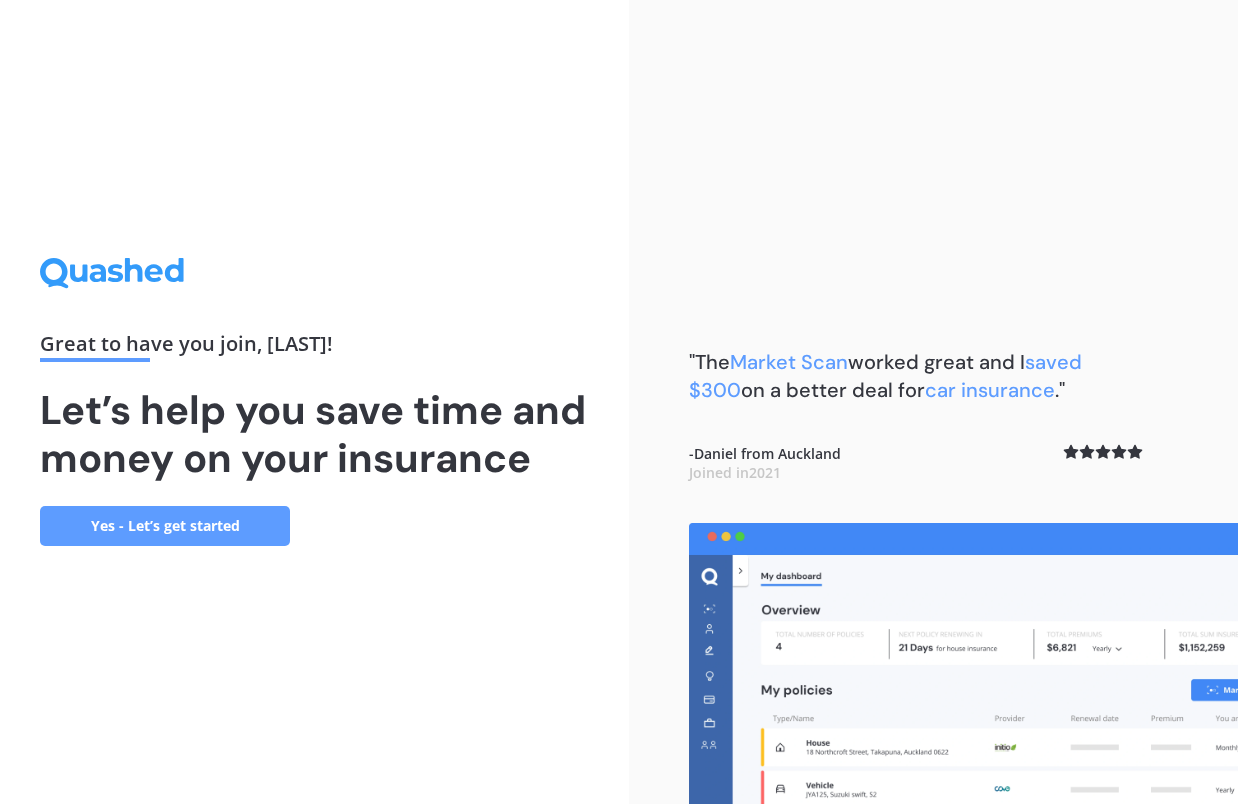 click on "Yes - Let’s get started" at bounding box center [165, 526] 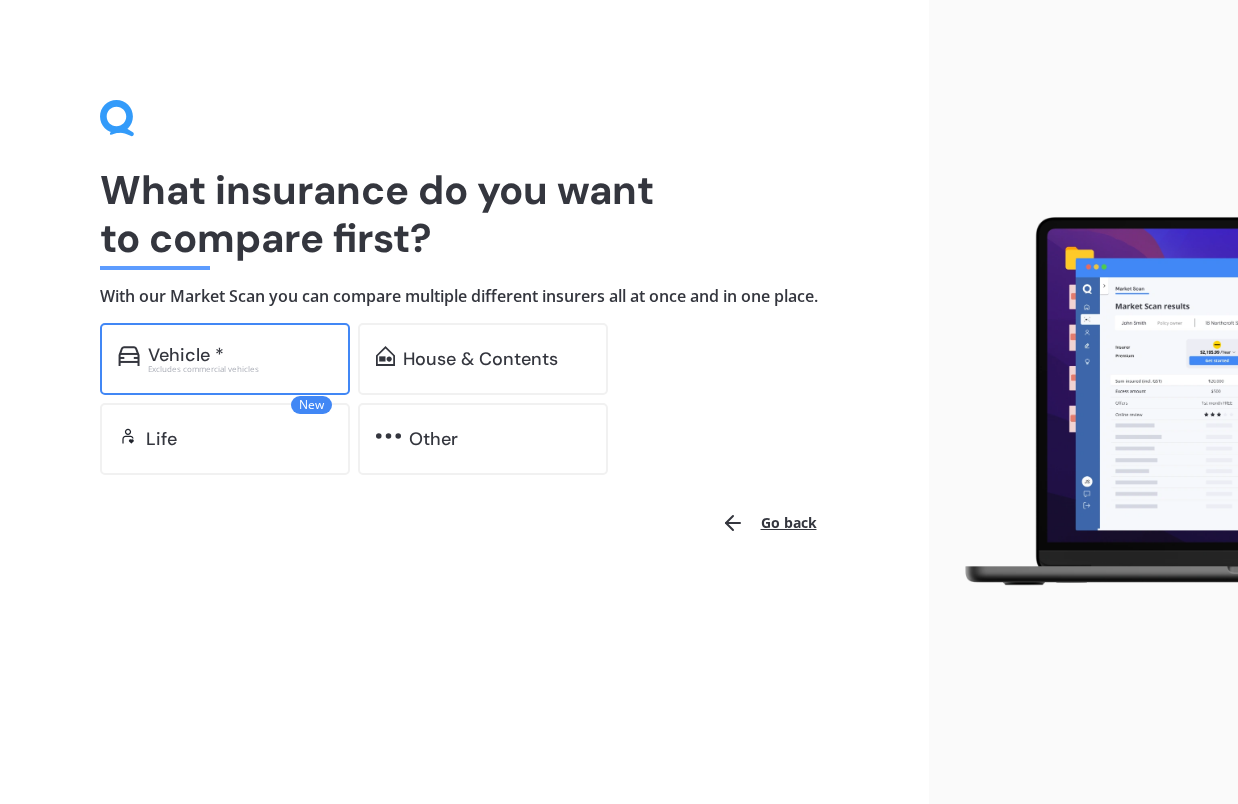 click on "Excludes commercial vehicles" at bounding box center (240, 369) 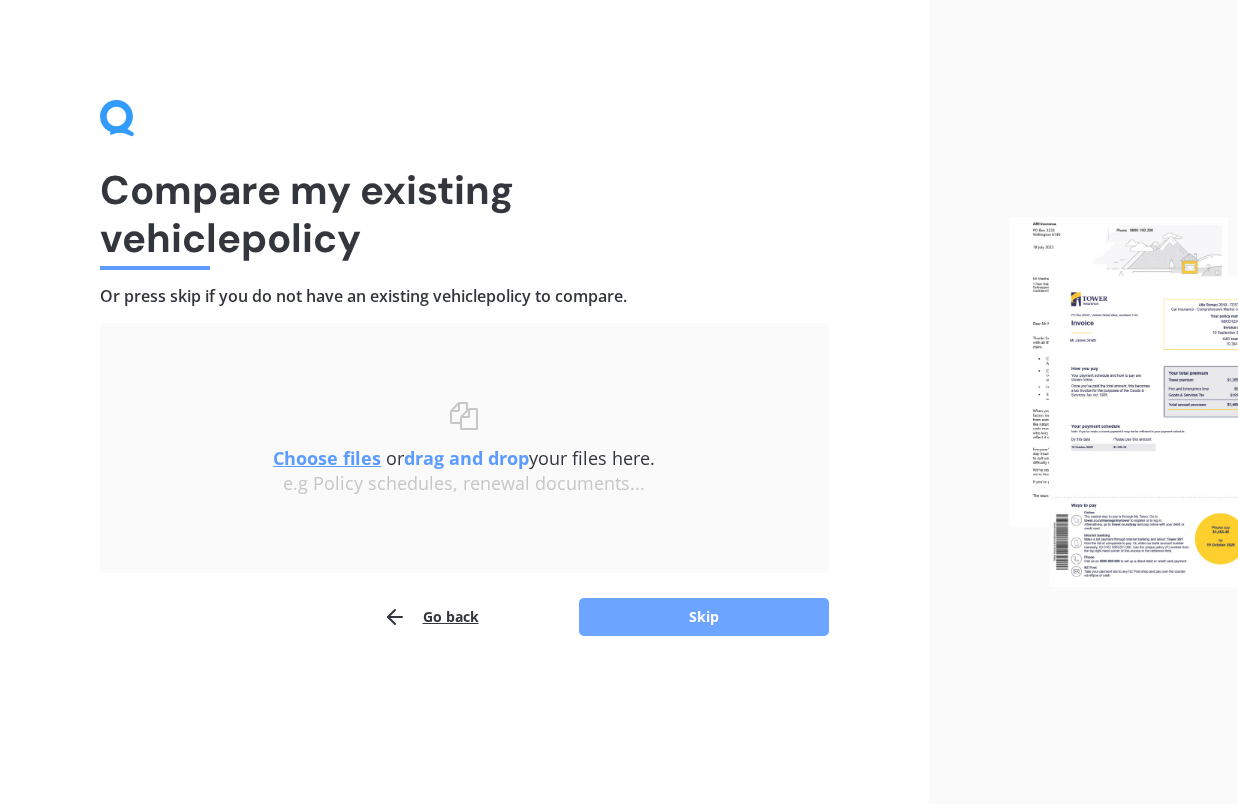 click on "Skip" at bounding box center (704, 617) 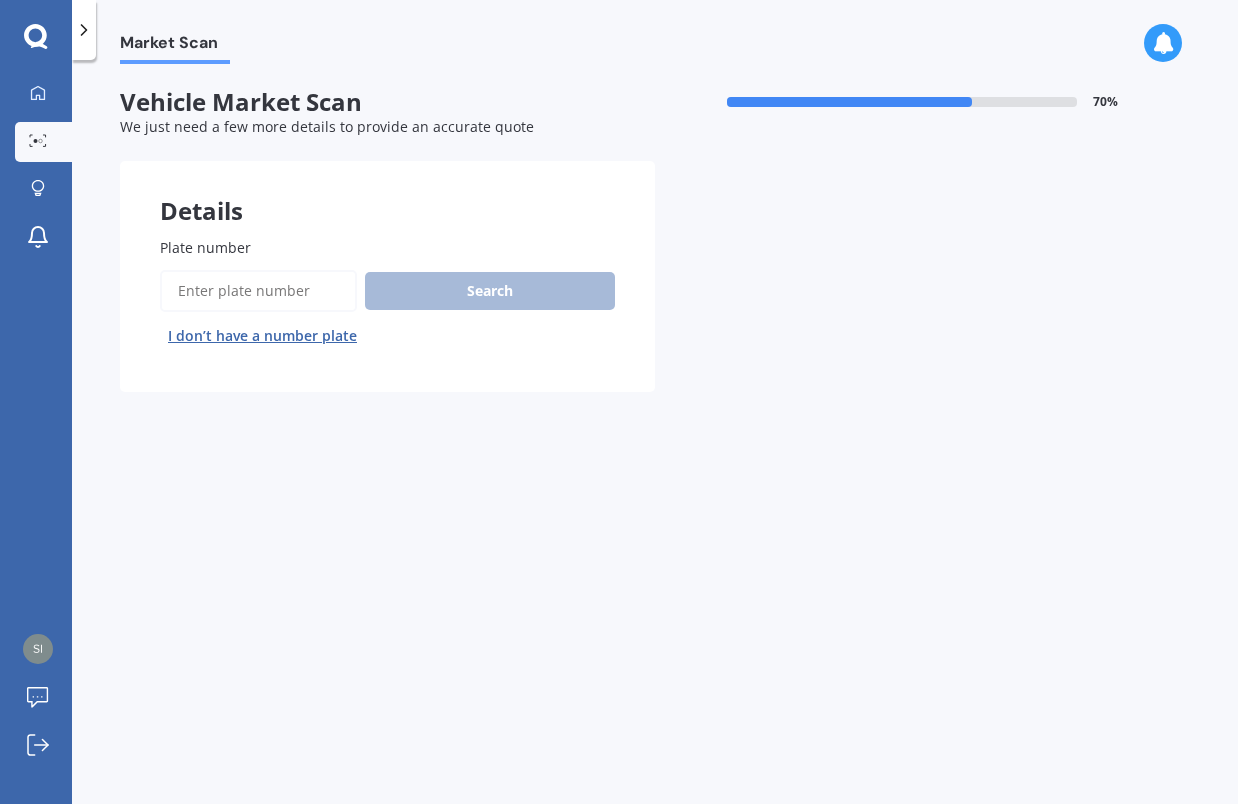 click on "Plate number" at bounding box center [258, 291] 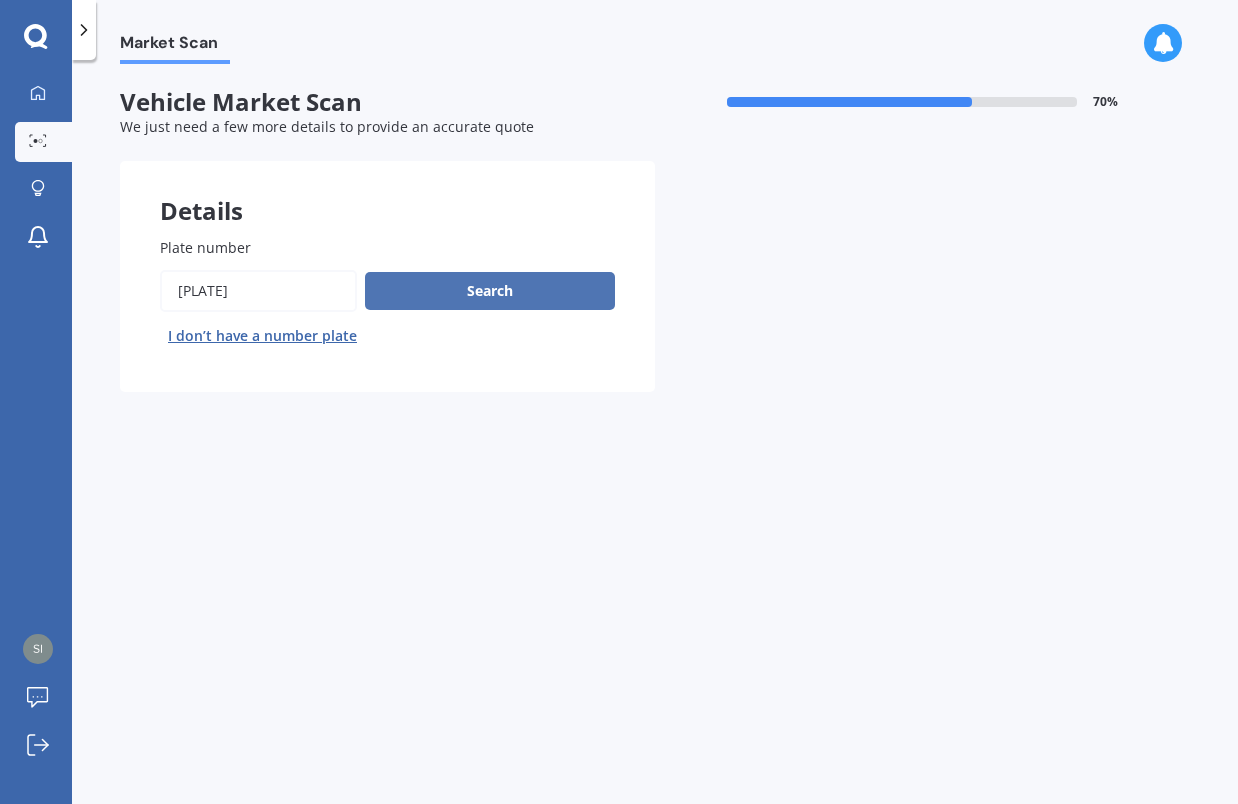 type on "[PLATE]" 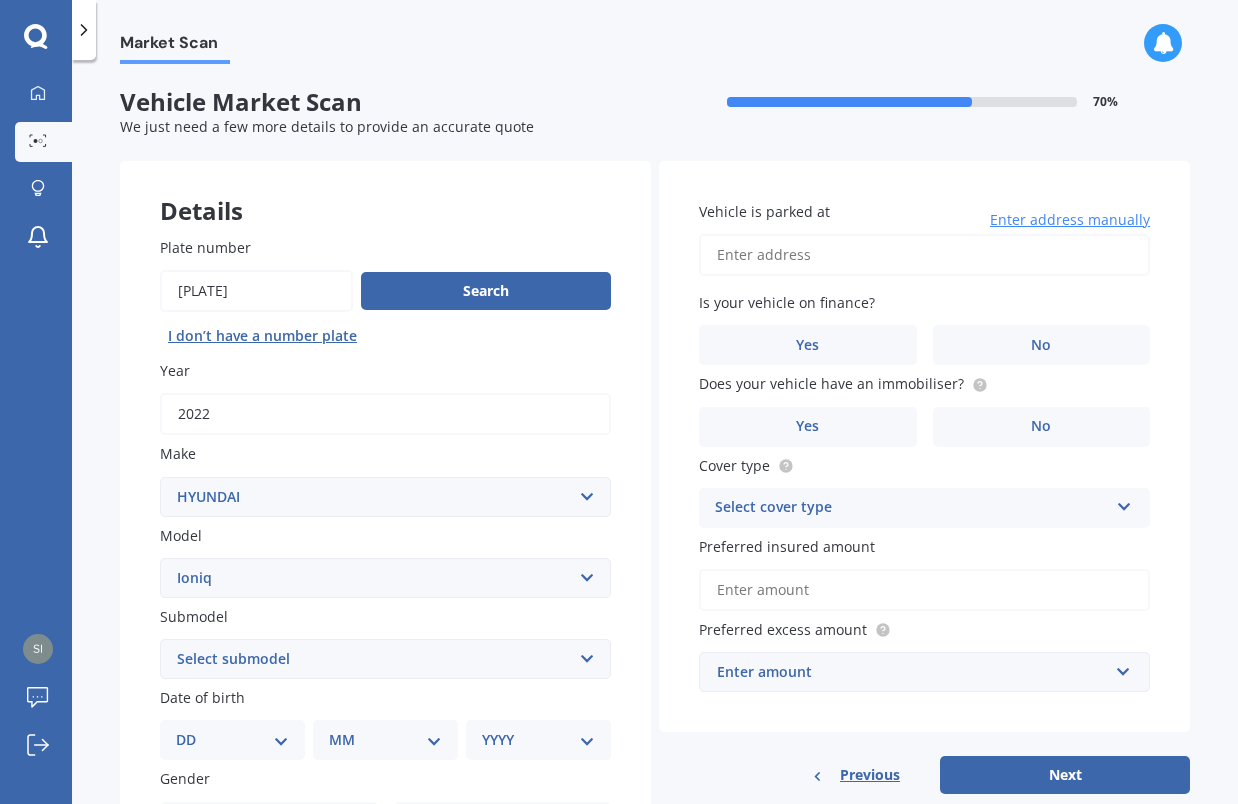 scroll, scrollTop: 0, scrollLeft: 0, axis: both 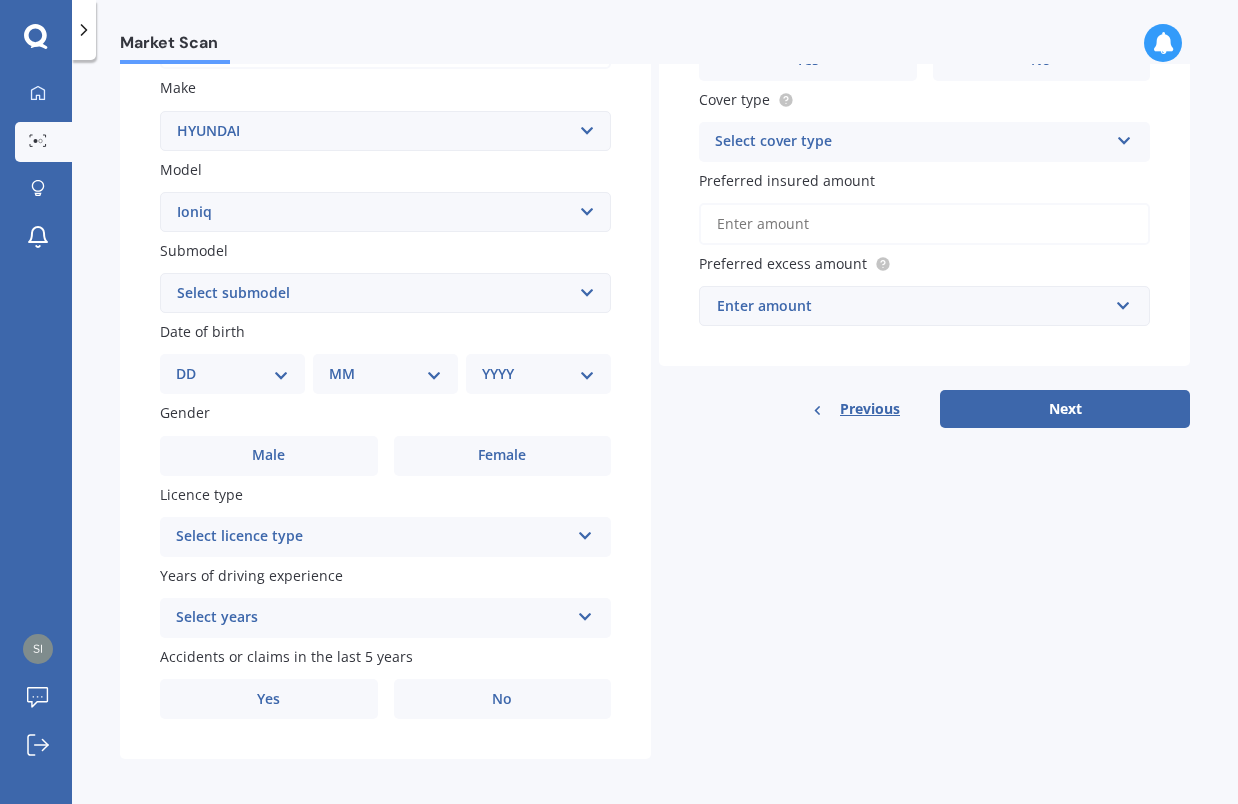 click on "Select licence type" at bounding box center (372, 537) 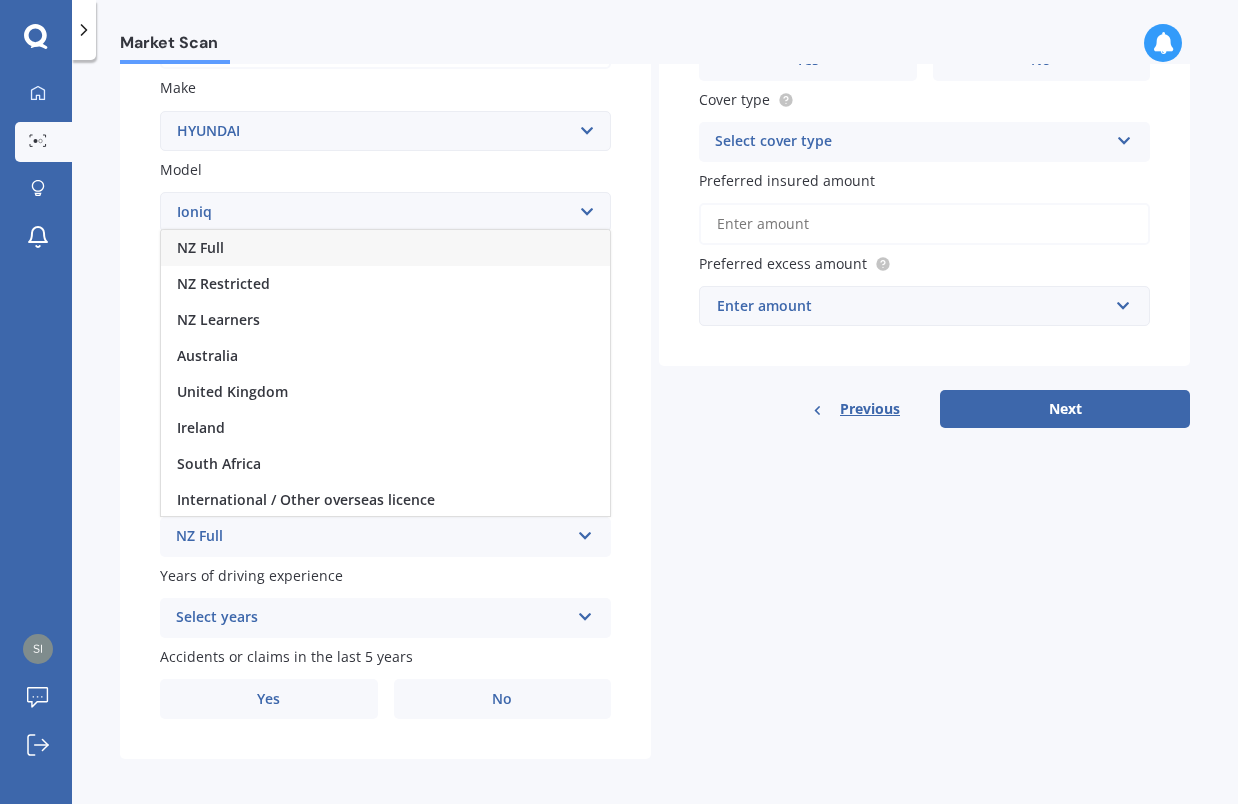 click on "NZ Full" at bounding box center [385, 248] 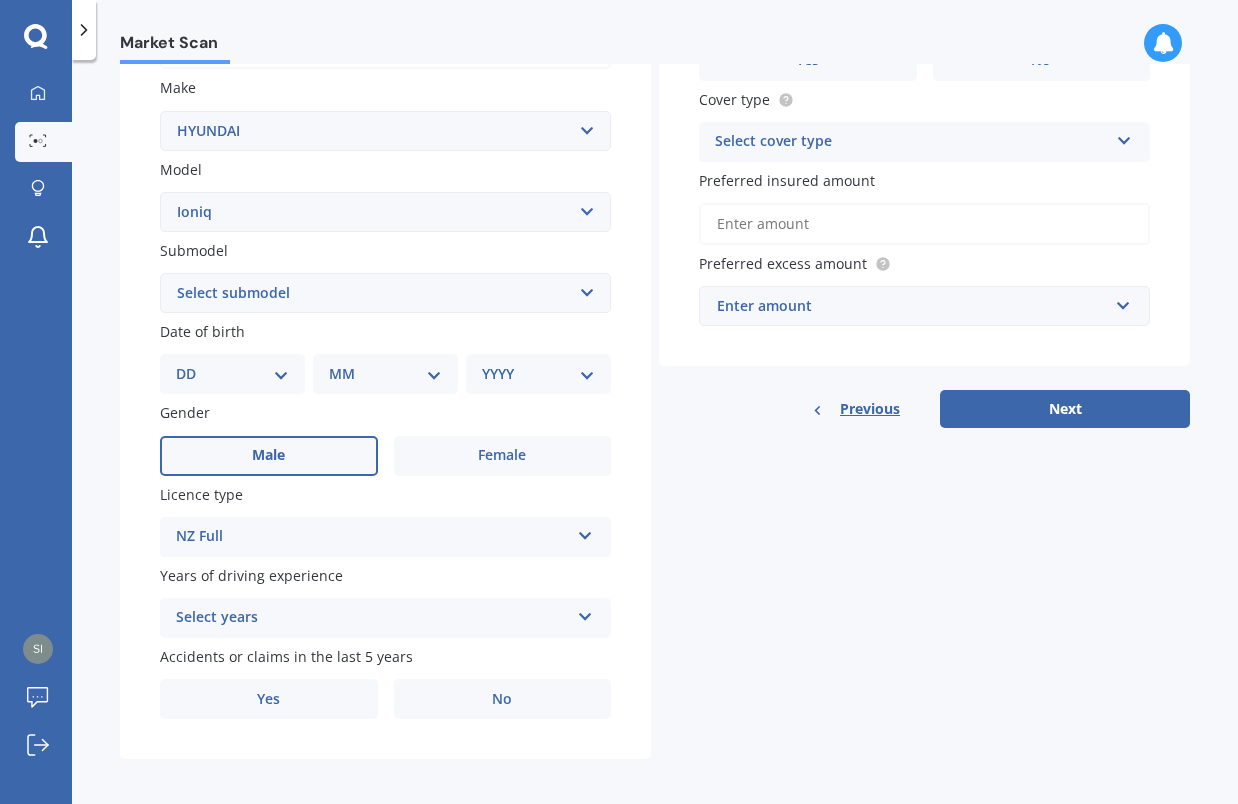 scroll, scrollTop: 365, scrollLeft: 0, axis: vertical 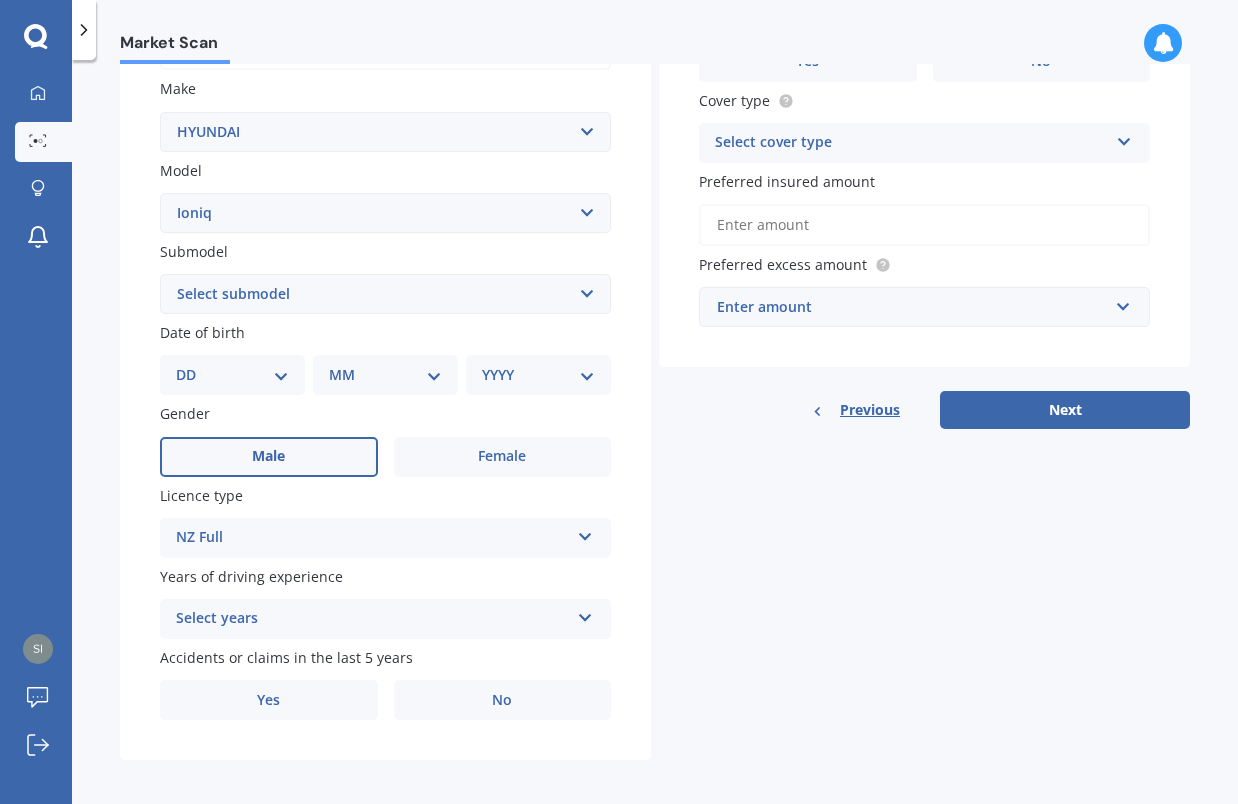 click on "Male" at bounding box center [269, 457] 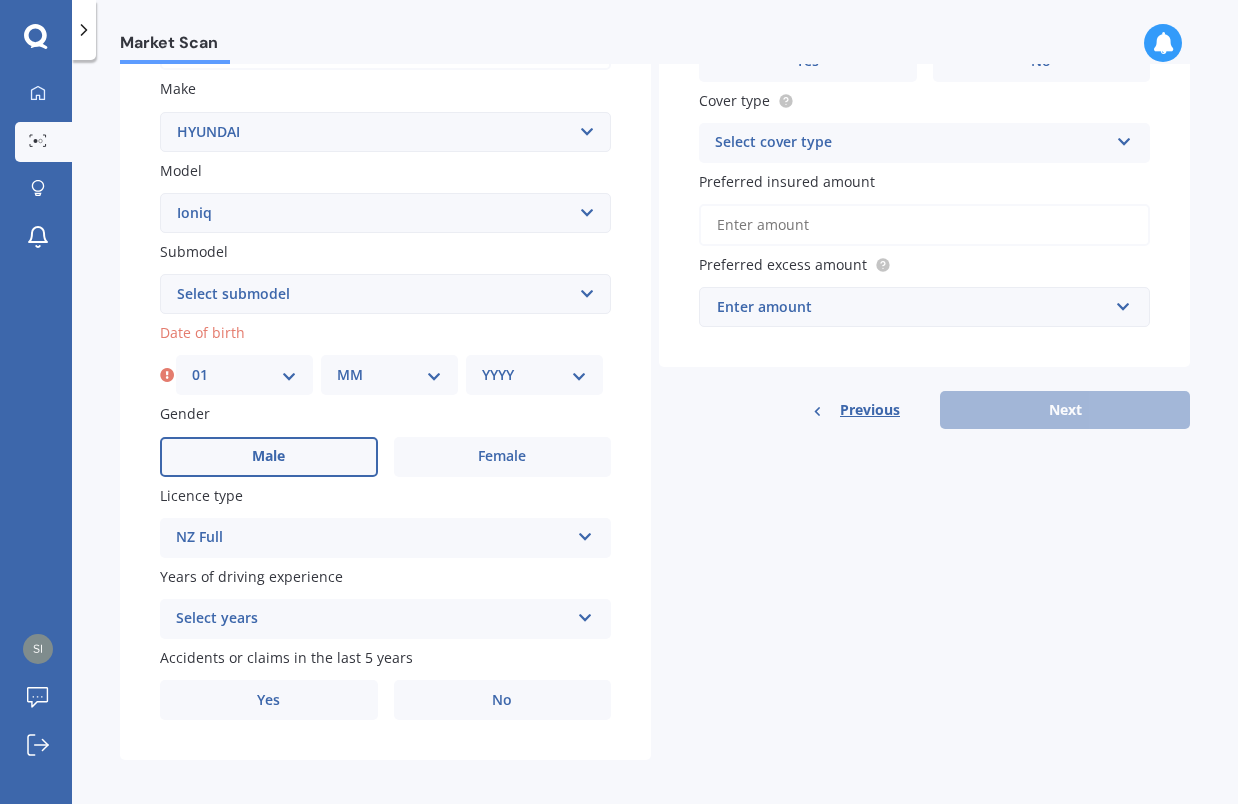 click on "MM 01 02 03 04 05 06 07 08 09 10 11 12" at bounding box center (389, 375) 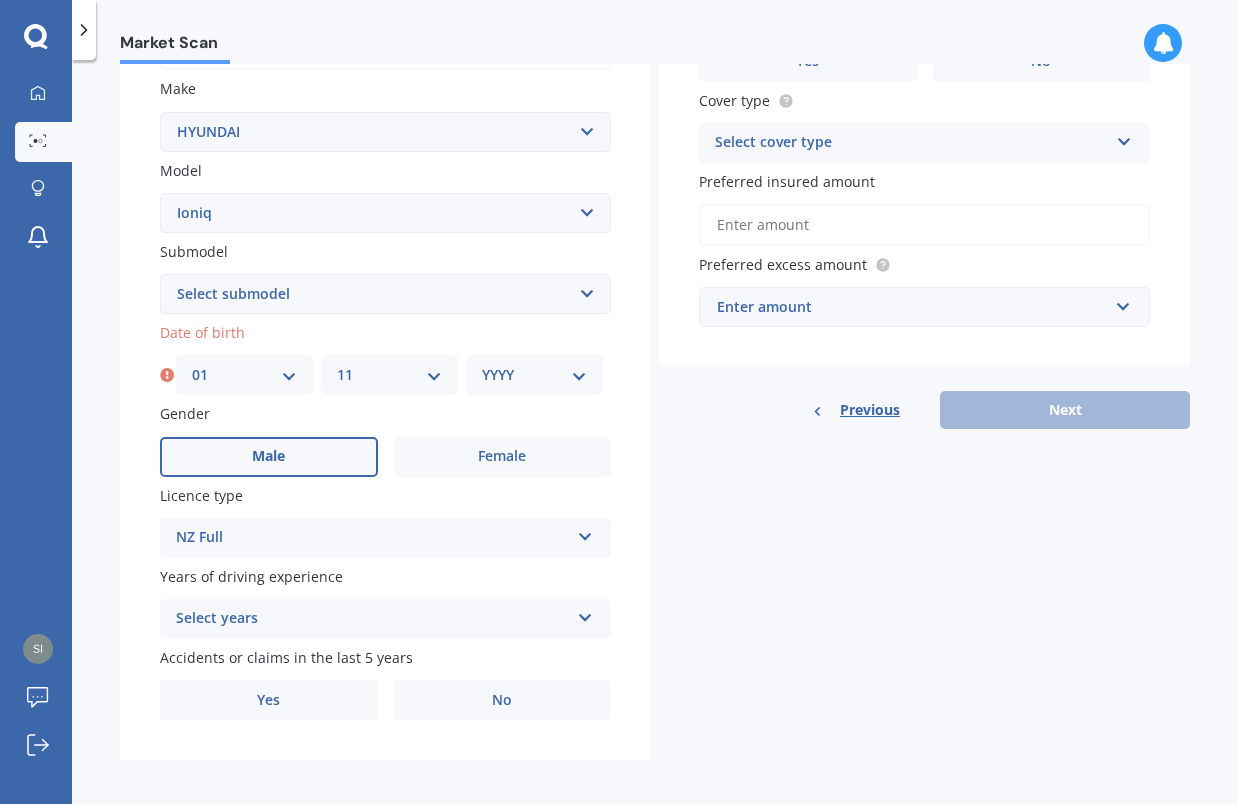 select on "1996" 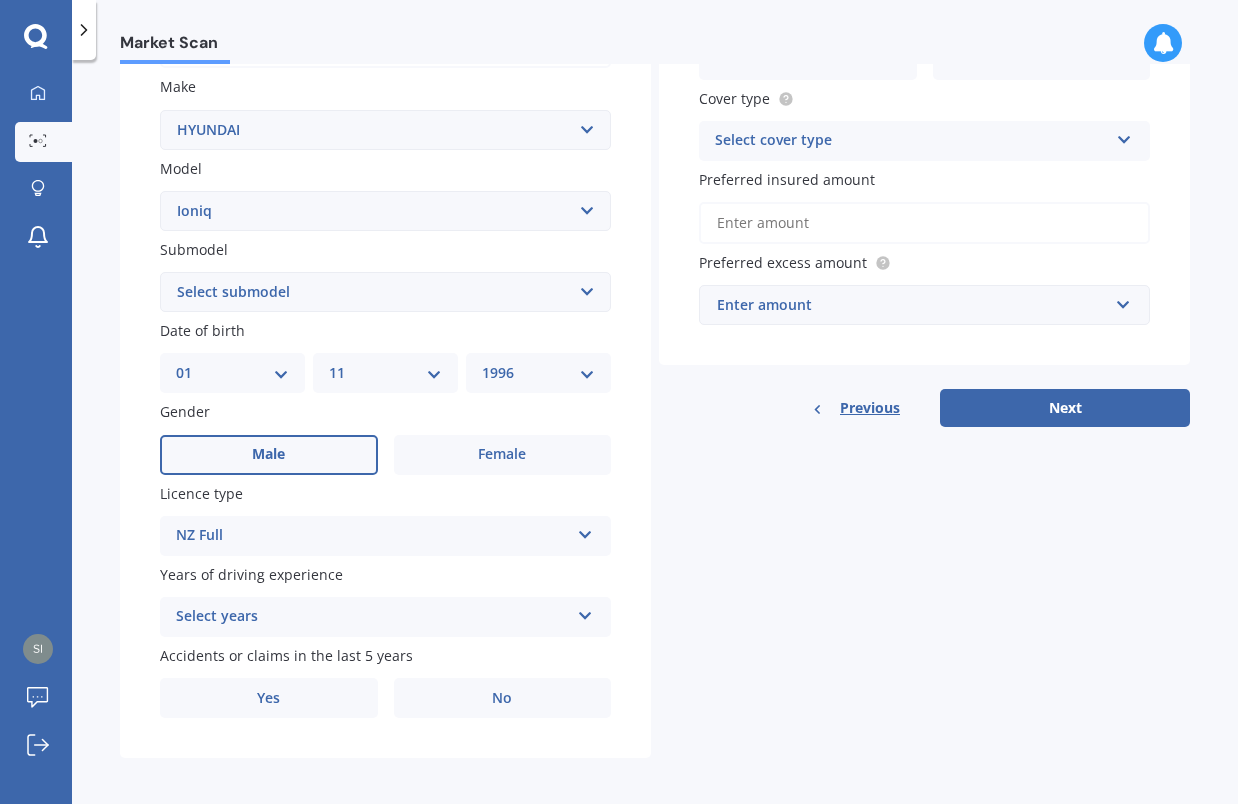 scroll, scrollTop: 366, scrollLeft: 0, axis: vertical 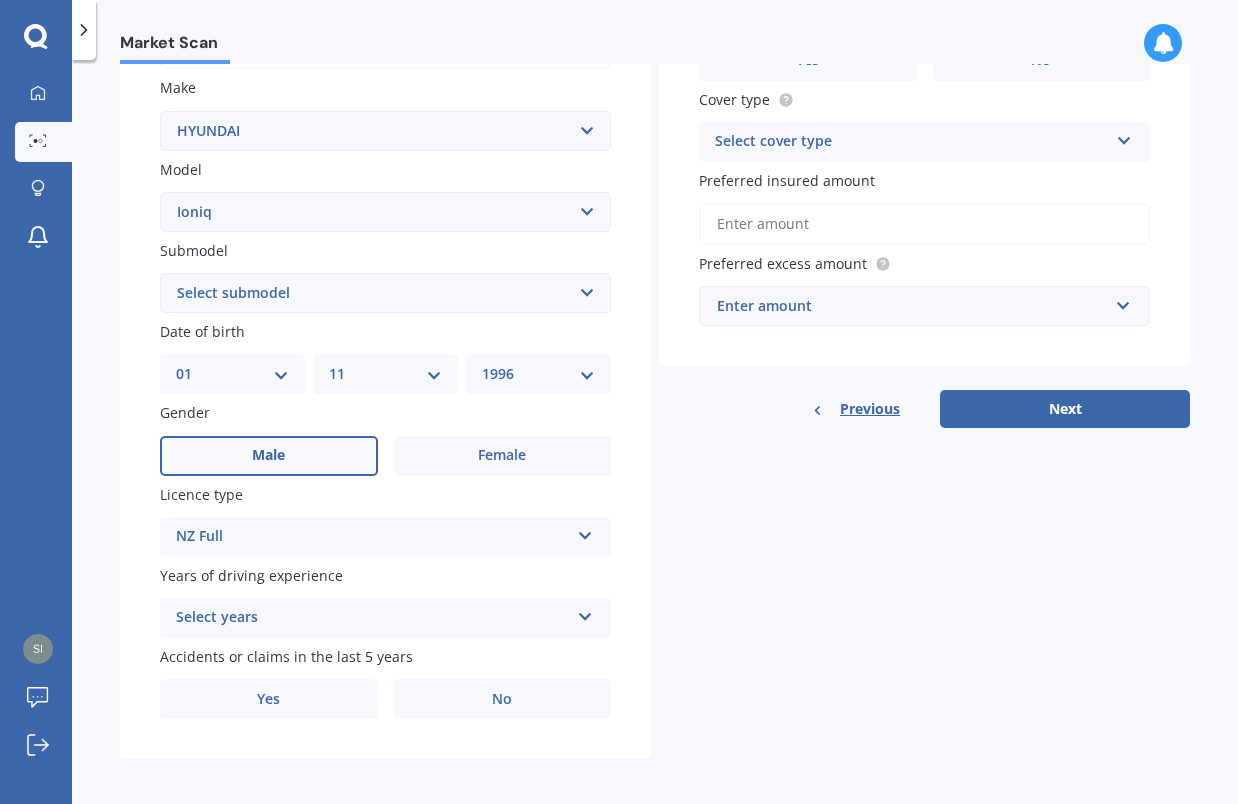 click on "Select years" at bounding box center [372, 618] 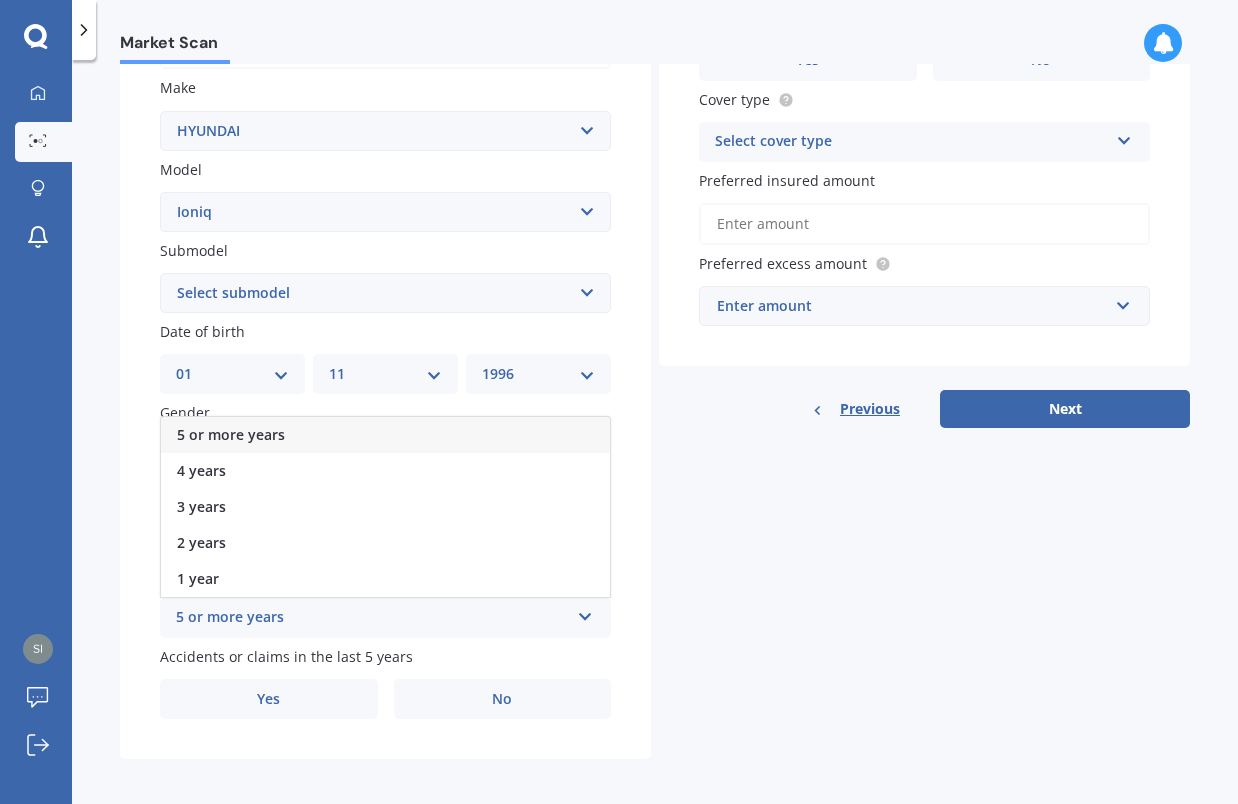 scroll, scrollTop: 0, scrollLeft: 0, axis: both 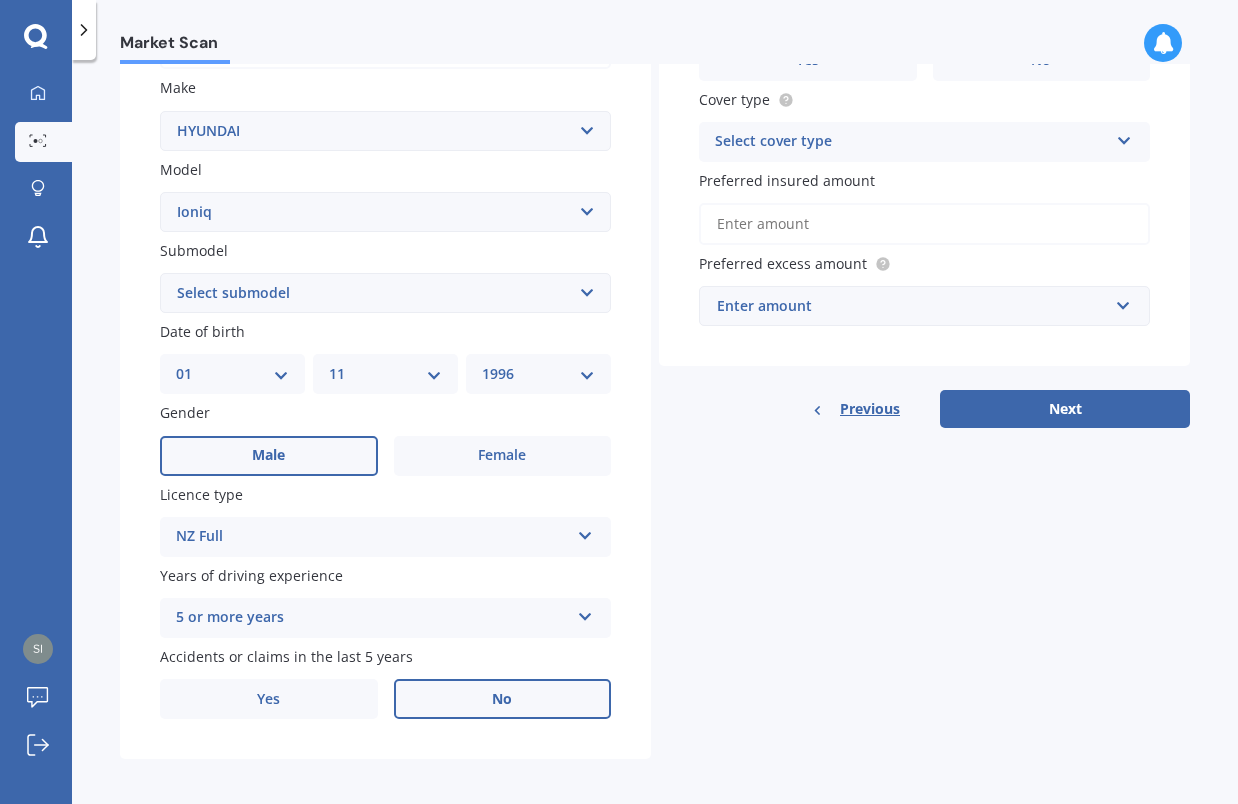 click on "No" at bounding box center [503, 456] 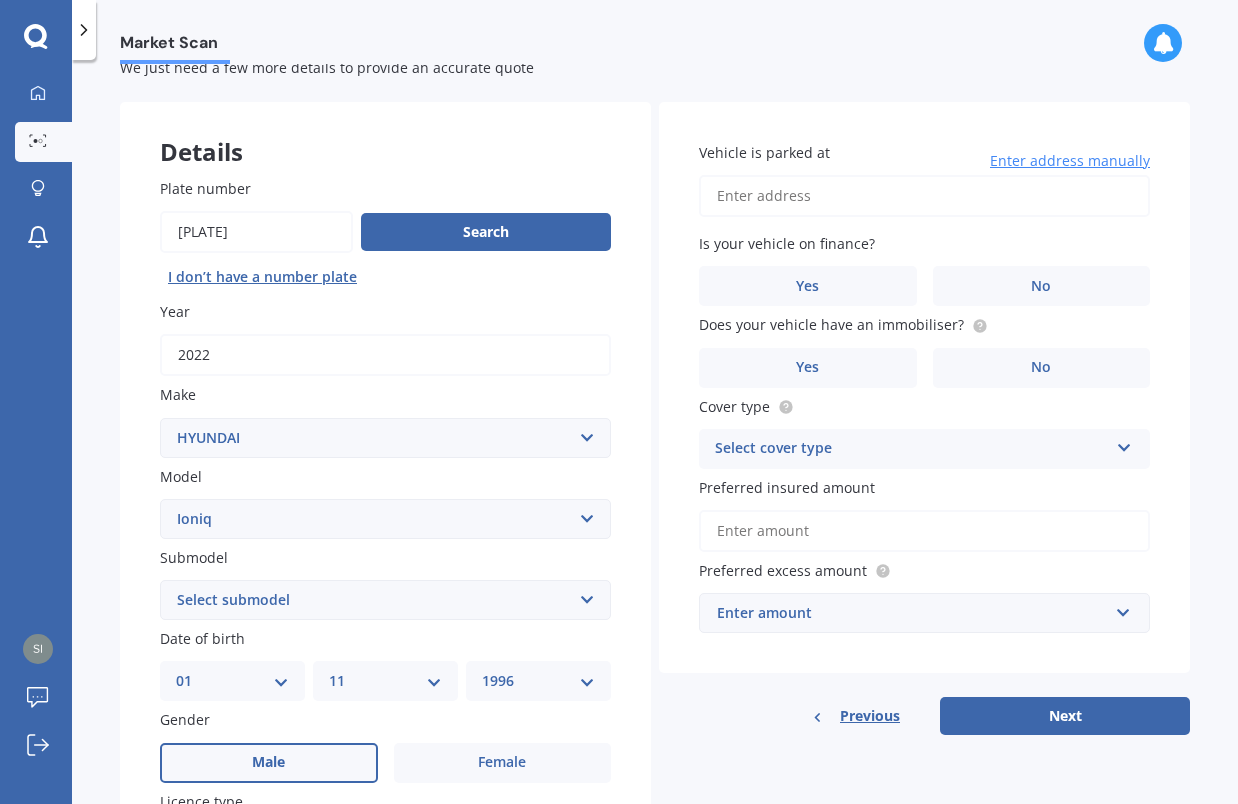 scroll, scrollTop: 61, scrollLeft: 0, axis: vertical 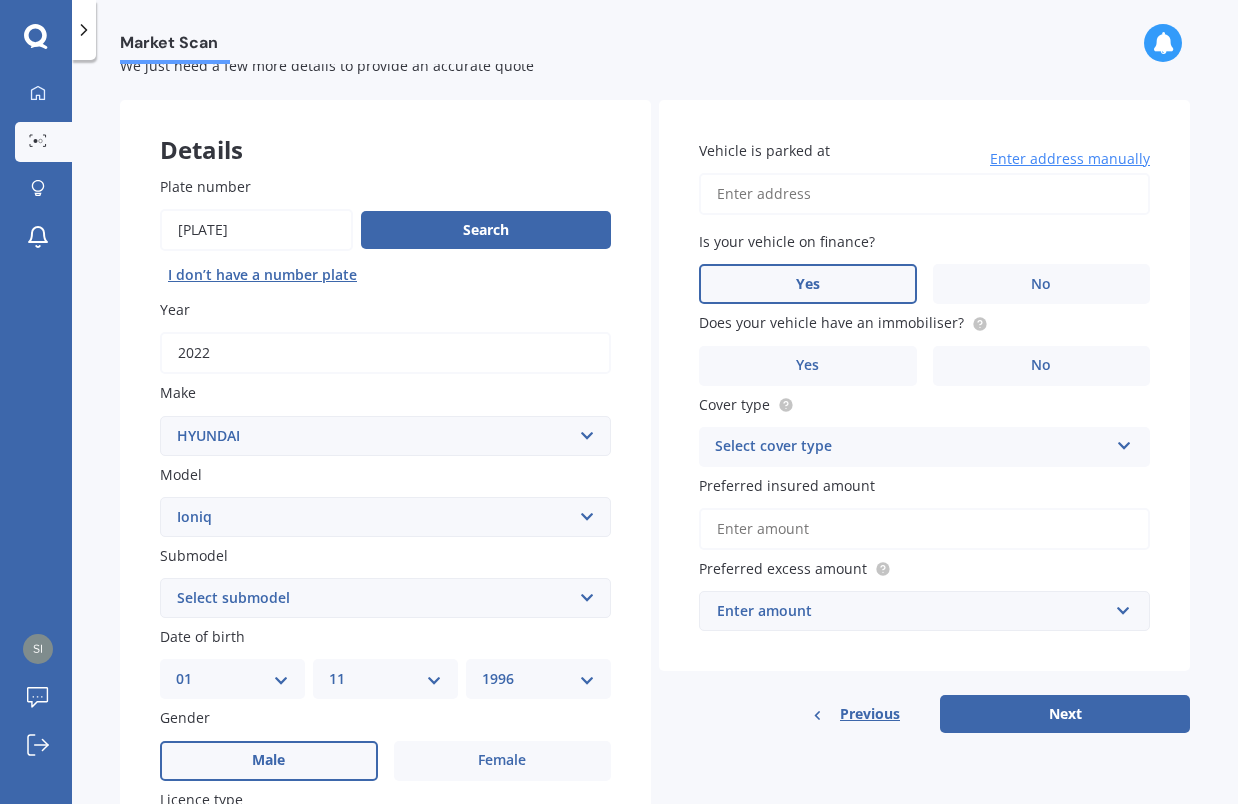 click on "Yes" at bounding box center [268, 760] 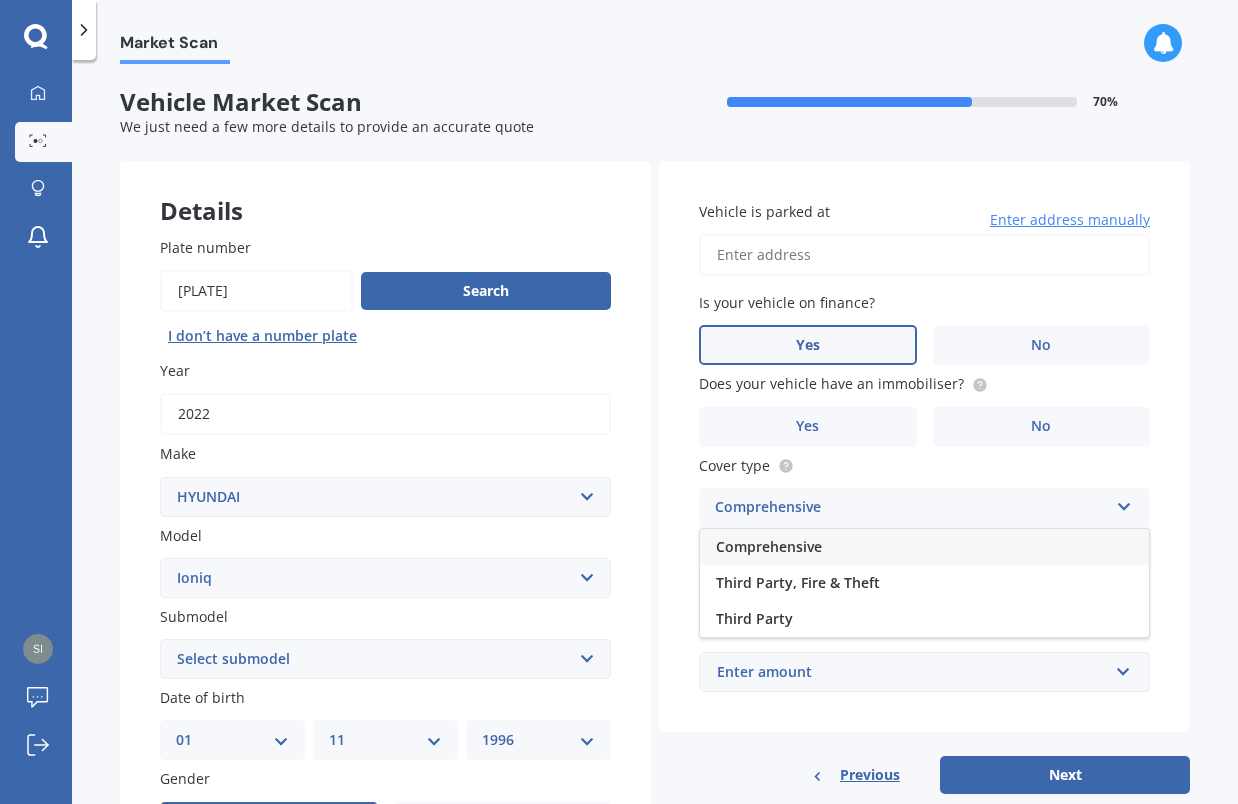 scroll, scrollTop: 0, scrollLeft: 0, axis: both 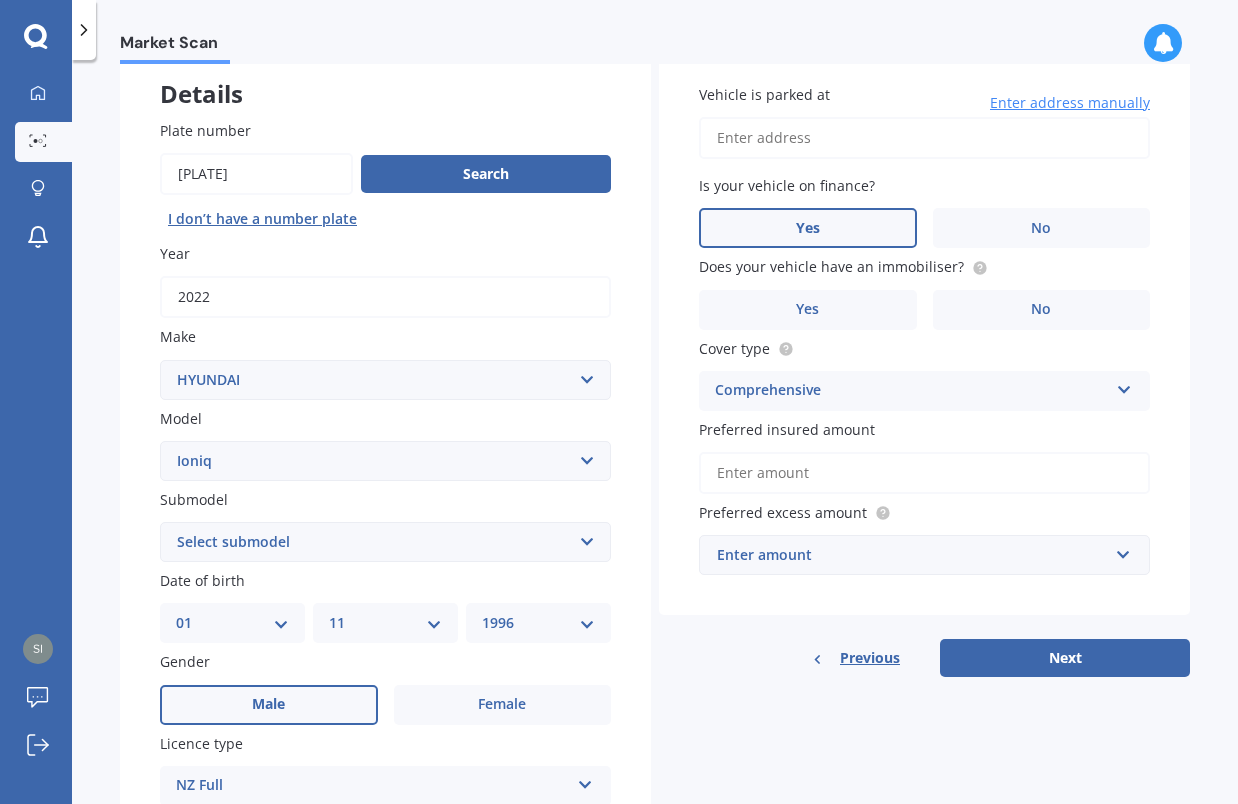 click on "Comprehensive" at bounding box center (372, 786) 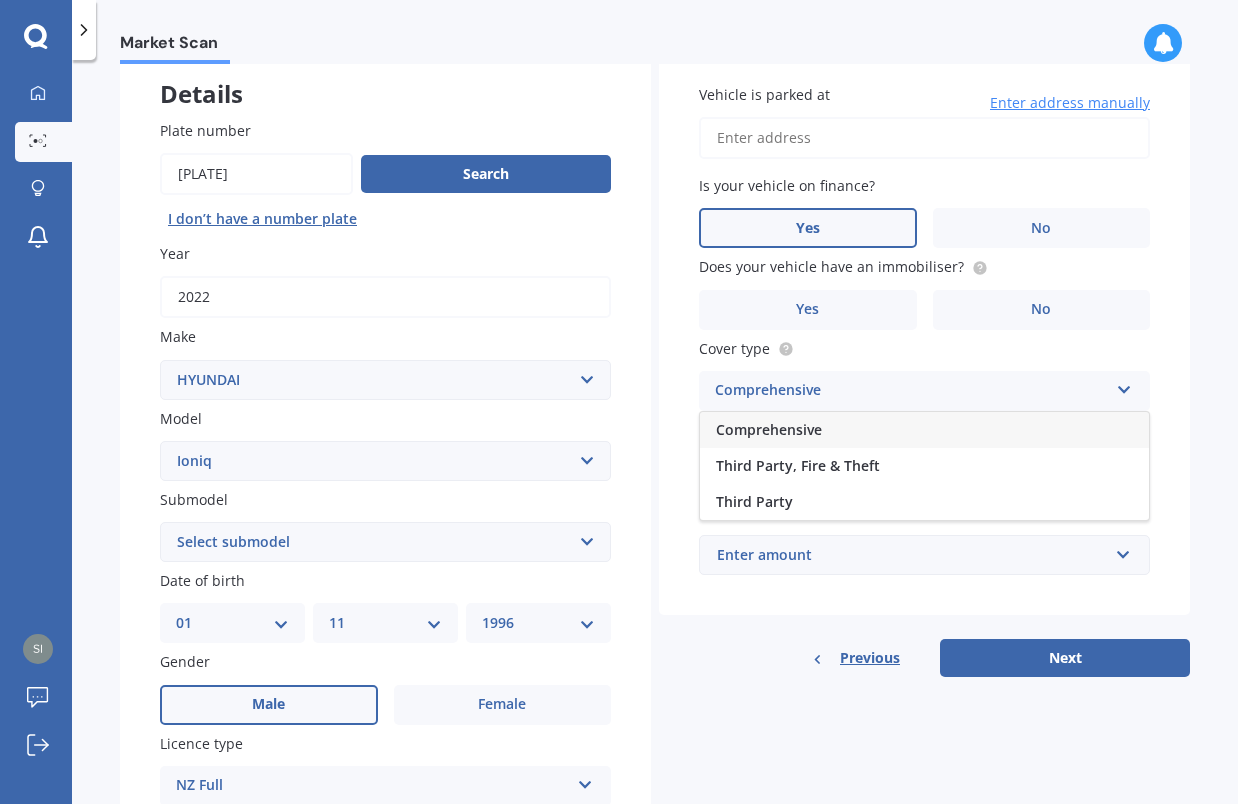 click on "Comprehensive" at bounding box center [769, 429] 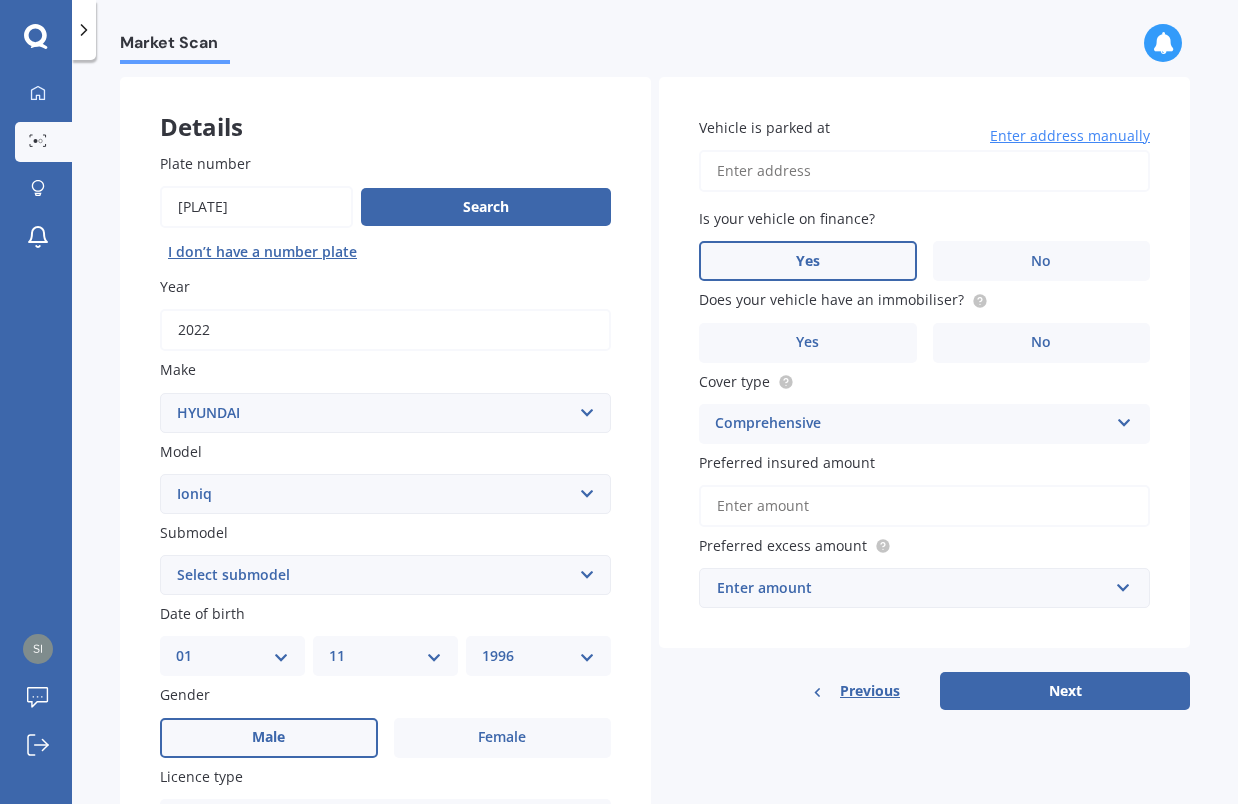 scroll, scrollTop: 66, scrollLeft: 0, axis: vertical 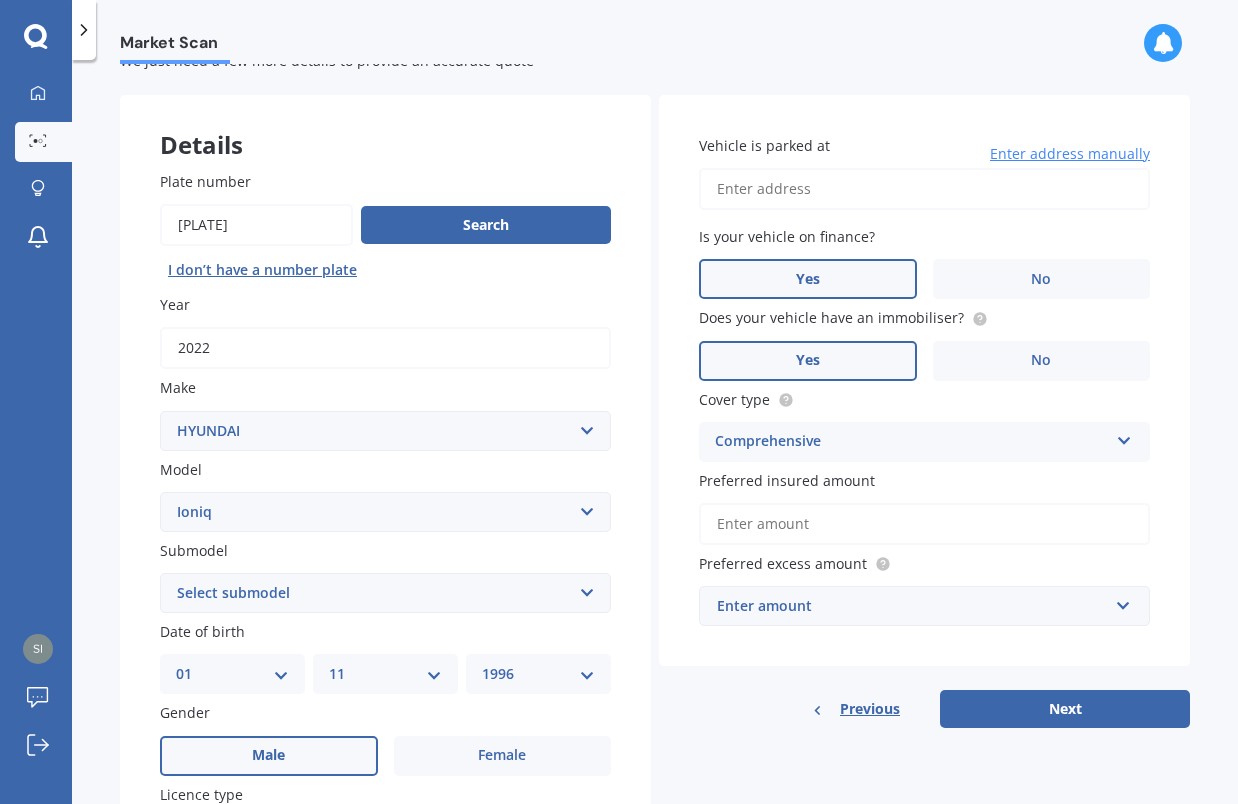 click on "Yes" at bounding box center (269, 756) 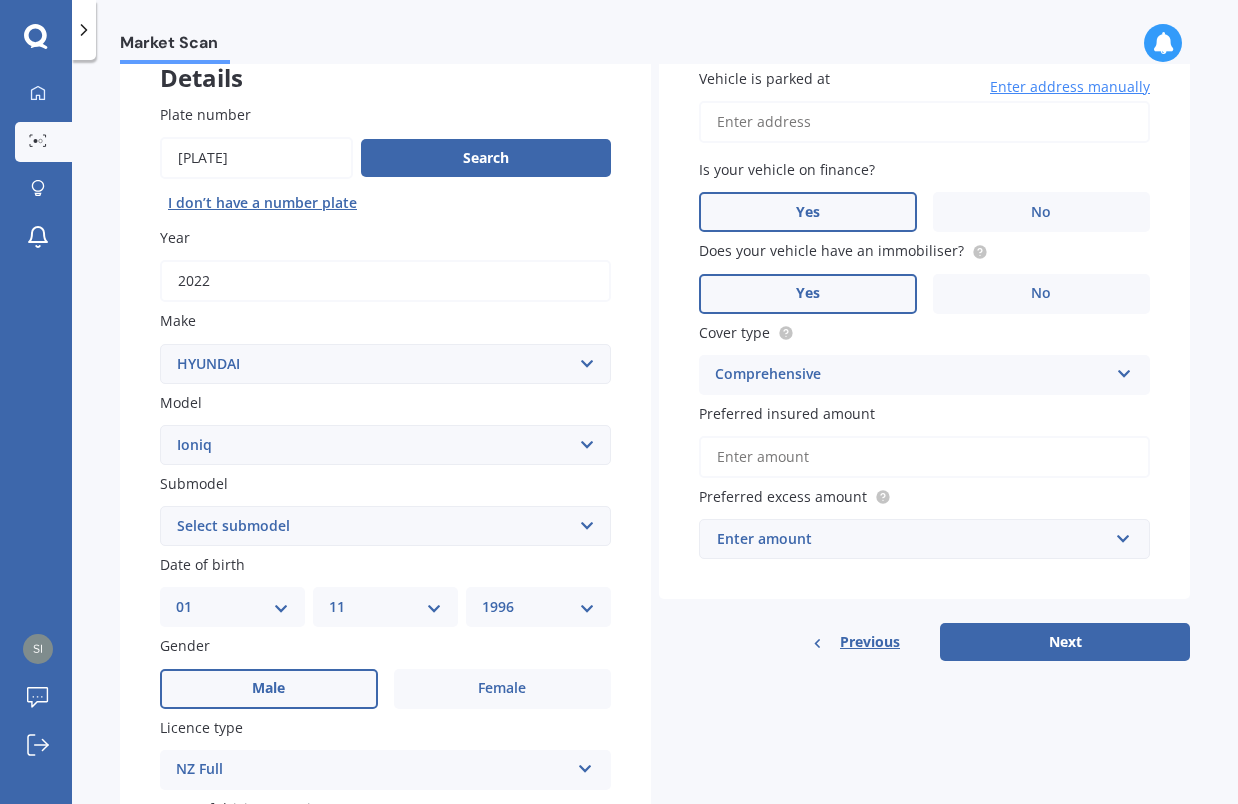 scroll, scrollTop: 132, scrollLeft: 0, axis: vertical 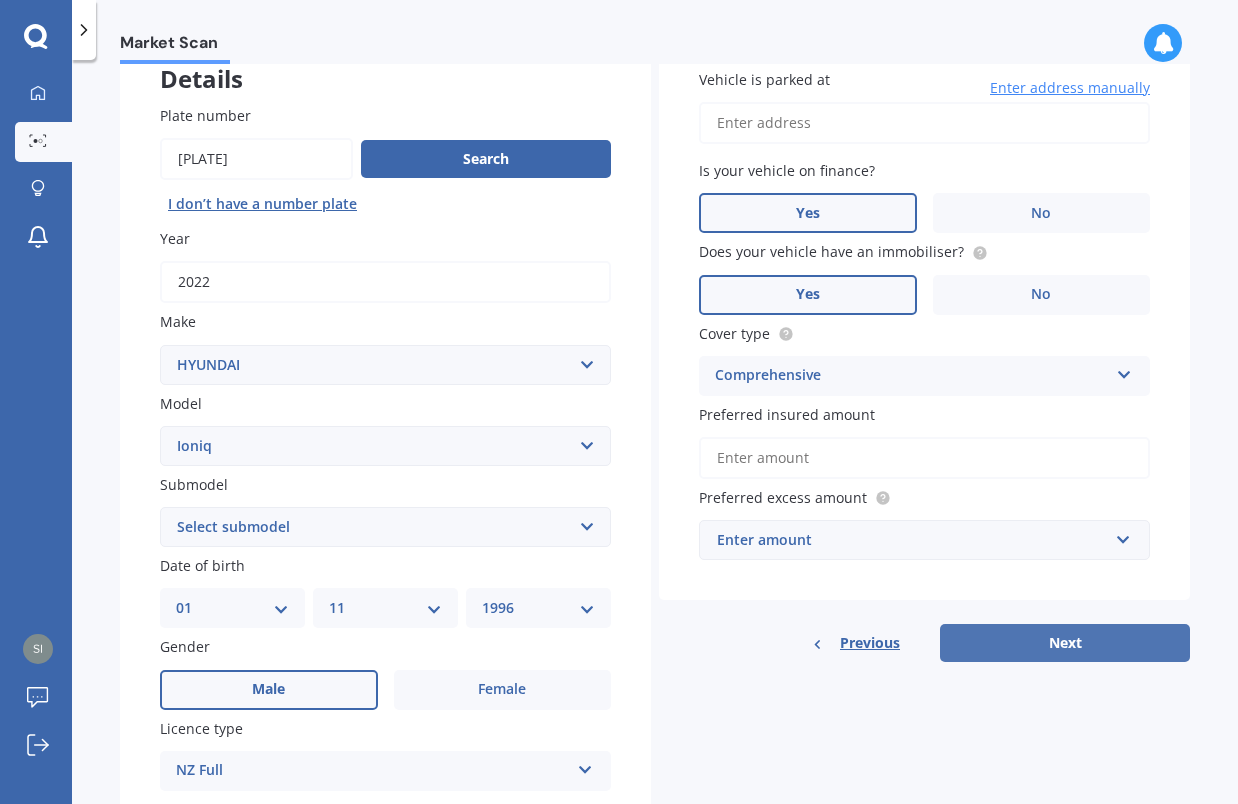 click on "Next" at bounding box center [1065, 643] 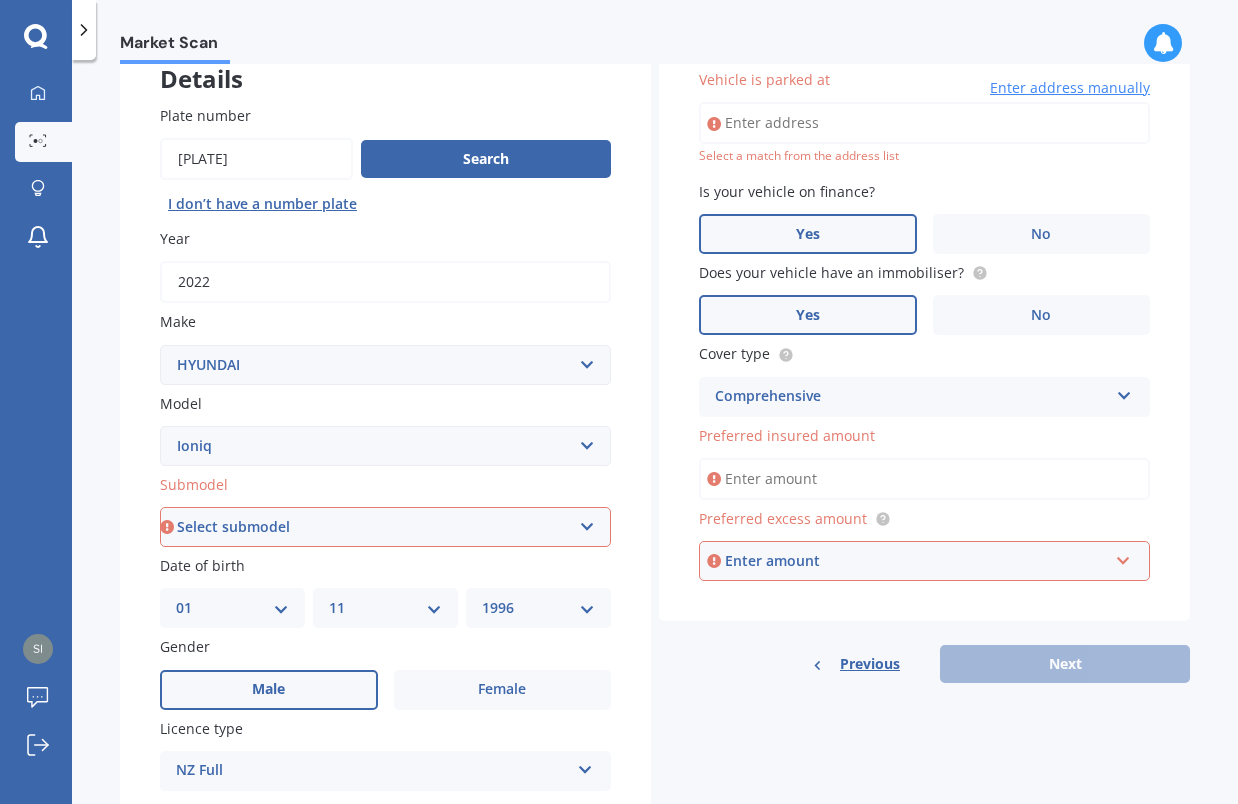select on "1.6 HYBRID" 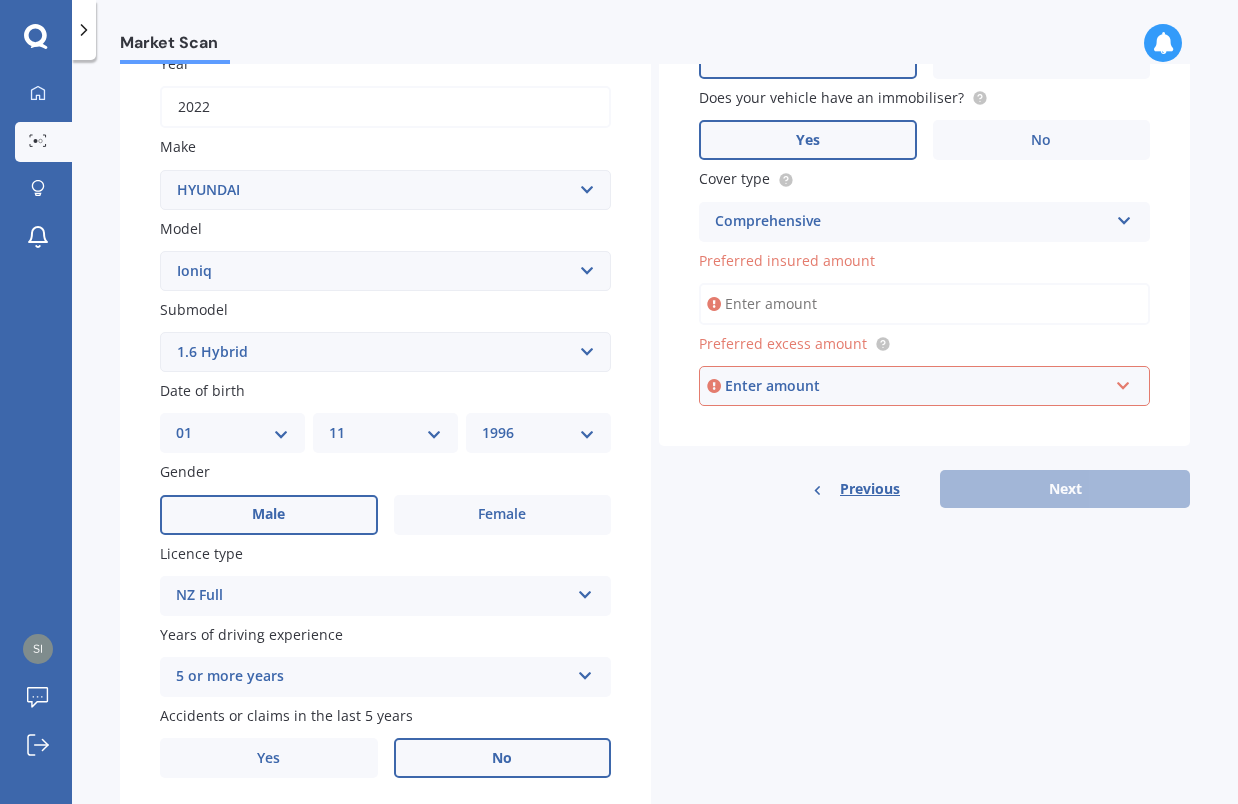 scroll, scrollTop: 320, scrollLeft: 0, axis: vertical 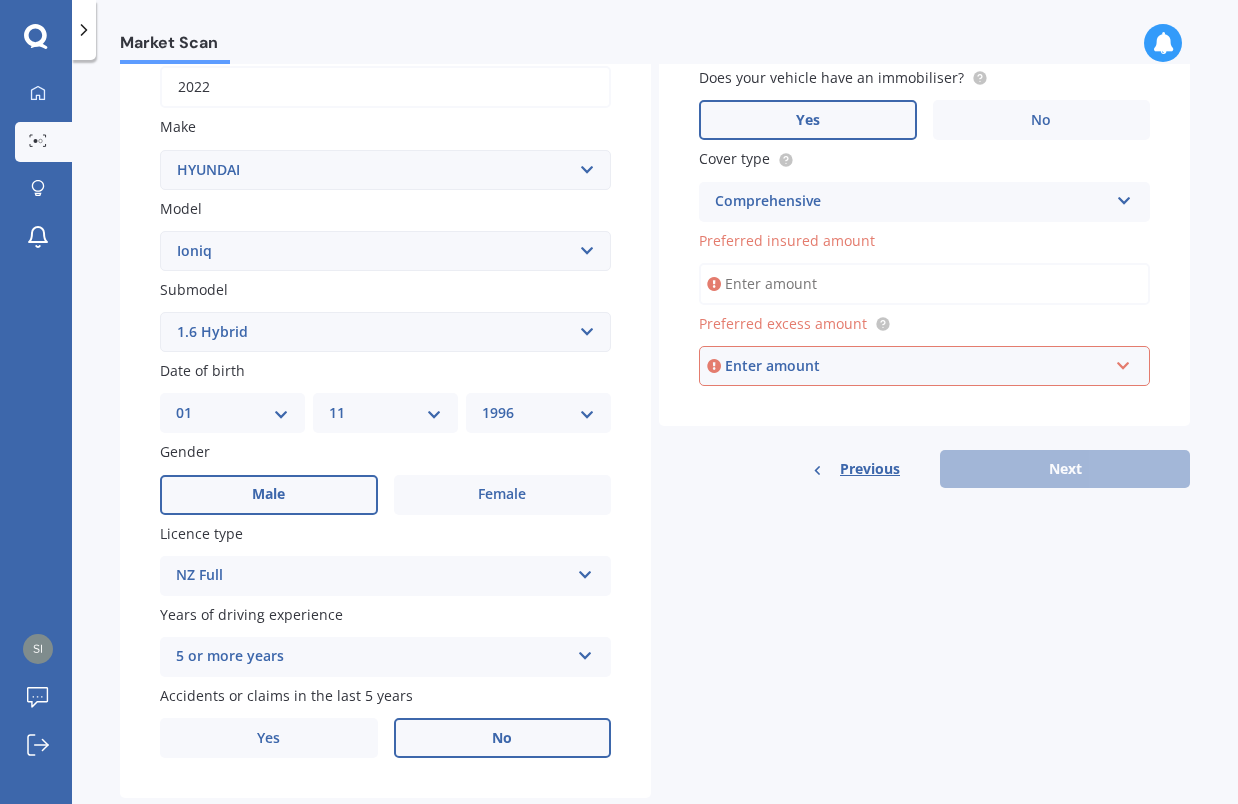 click on "Preferred insured amount" at bounding box center [924, 284] 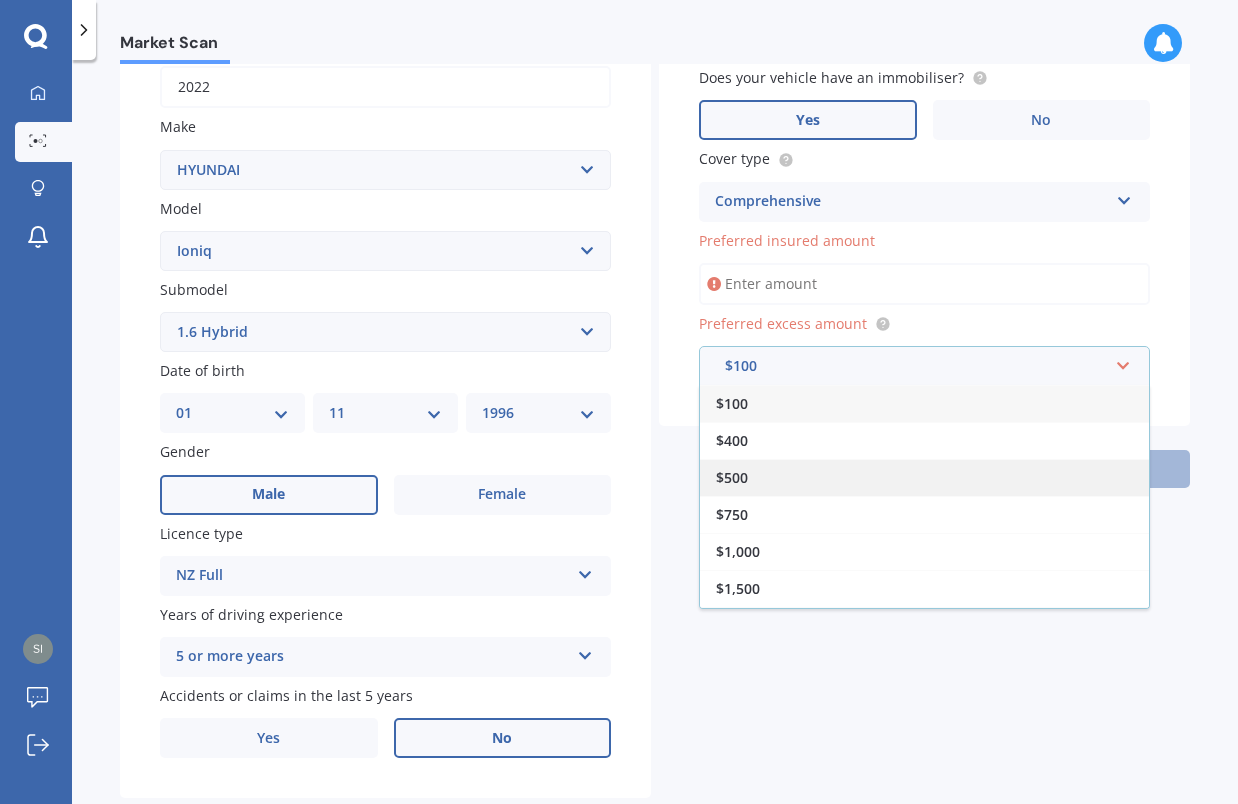 click on "$500" at bounding box center [924, 477] 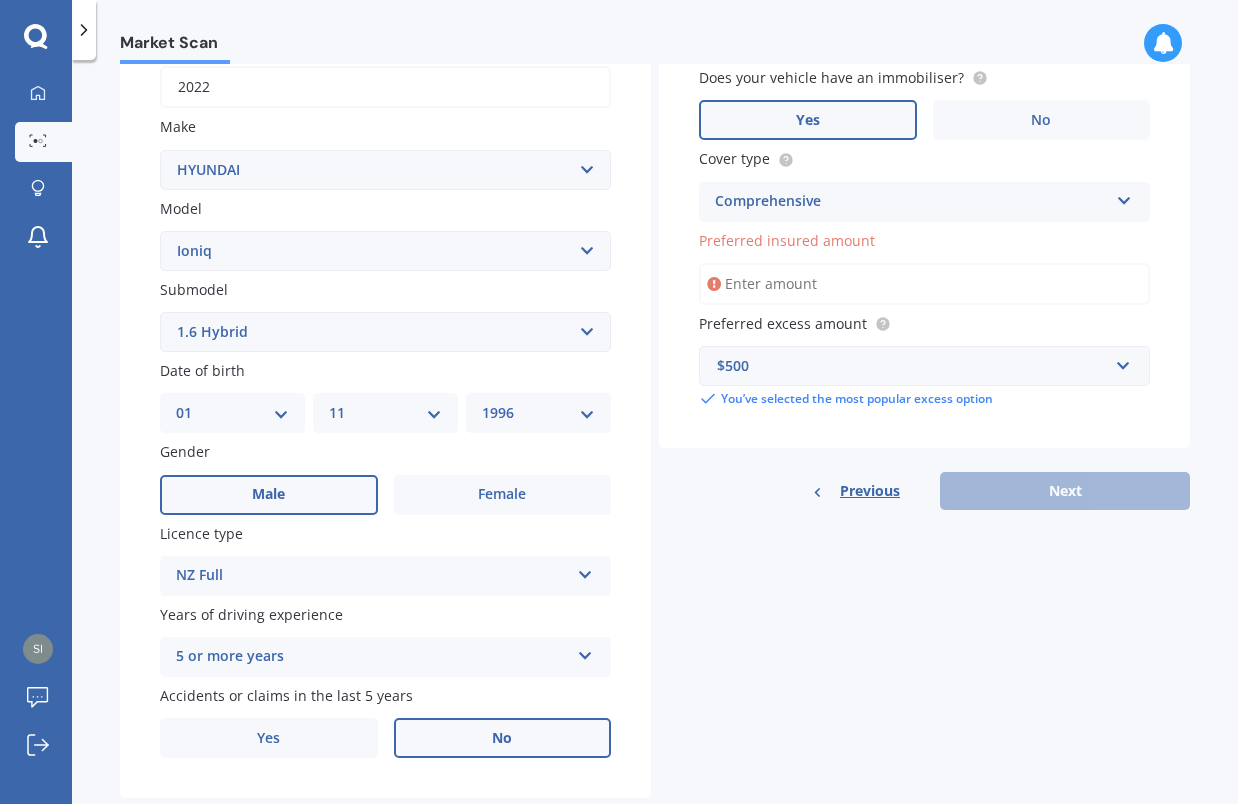 click on "Preferred insured amount" at bounding box center [924, 284] 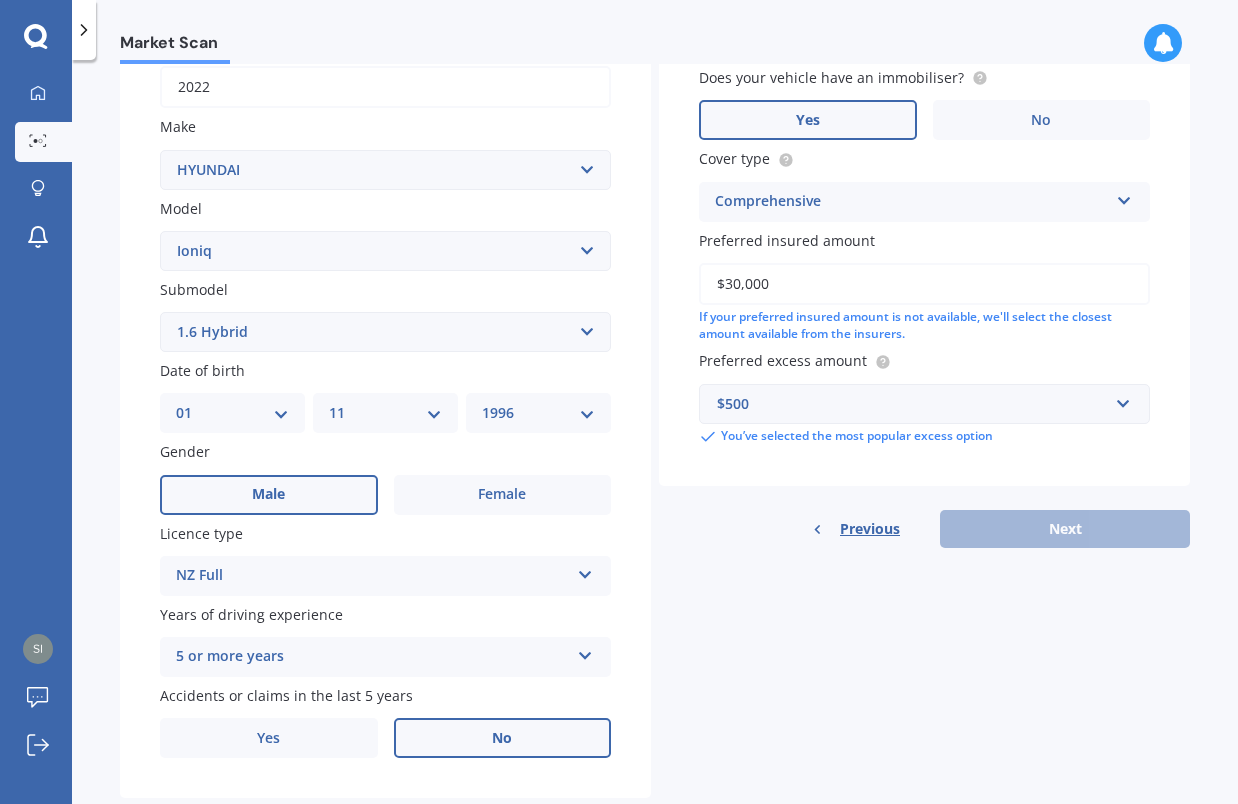 click on "Details Plate number Search I don’t have a number plate Year 2022 Make Select make AC ALFA ROMEO ASTON MARTIN AUDI AUSTIN BEDFORD Bentley BMW BYD CADILLAC CAN-AM CHERY CHEVROLET CHRYSLER Citroen CRUISEAIR CUPRA DAEWOO DAIHATSU DAIMLER DAMON DIAHATSU DODGE EXOCET FACTORY FIVE FERRARI FIAT Fiord FLEETWOOD FORD FOTON FRASER GEELY GENESIS GEORGIE BOY GMC GREAT WALL GWM HAVAL HILLMAN HINO HOLDEN HOLIDAY RAMBLER HONDA HUMMER HYUNDAI INFINITI ISUZU IVECO JAC JAECOO JAGUAR JEEP KGM KIA LADA LAMBORGHINI LANCIA LANDROVER LDV LEXUS LINCOLN LOTUS LUNAR M.G M.G. MAHINDRA MASERATI MAZDA MCLAREN MERCEDES AMG Mercedes Benz MERCEDES-AMG MERCURY MINI MITSUBISHI MORGAN MORRIS NEWMAR NISSAN OMODA OPEL OXFORD PEUGEOT Plymouth Polestar PONTIAC PORSCHE PROTON RAM Range Rover Rayne RENAULT ROLLS ROYCE ROVER SAAB SATURN SEAT SHELBY SKODA SMART SSANGYONG SUBARU SUZUKI TATA TESLA TIFFIN Toyota TRIUMPH TVR Vauxhall VOLKSWAGEN VOLVO WESTFIELD WINNEBAGO ZX Model Select model Accent Atoz Coupe Elantra Excel FX Coupe Getz Grandeur H1 H100" at bounding box center (655, 316) 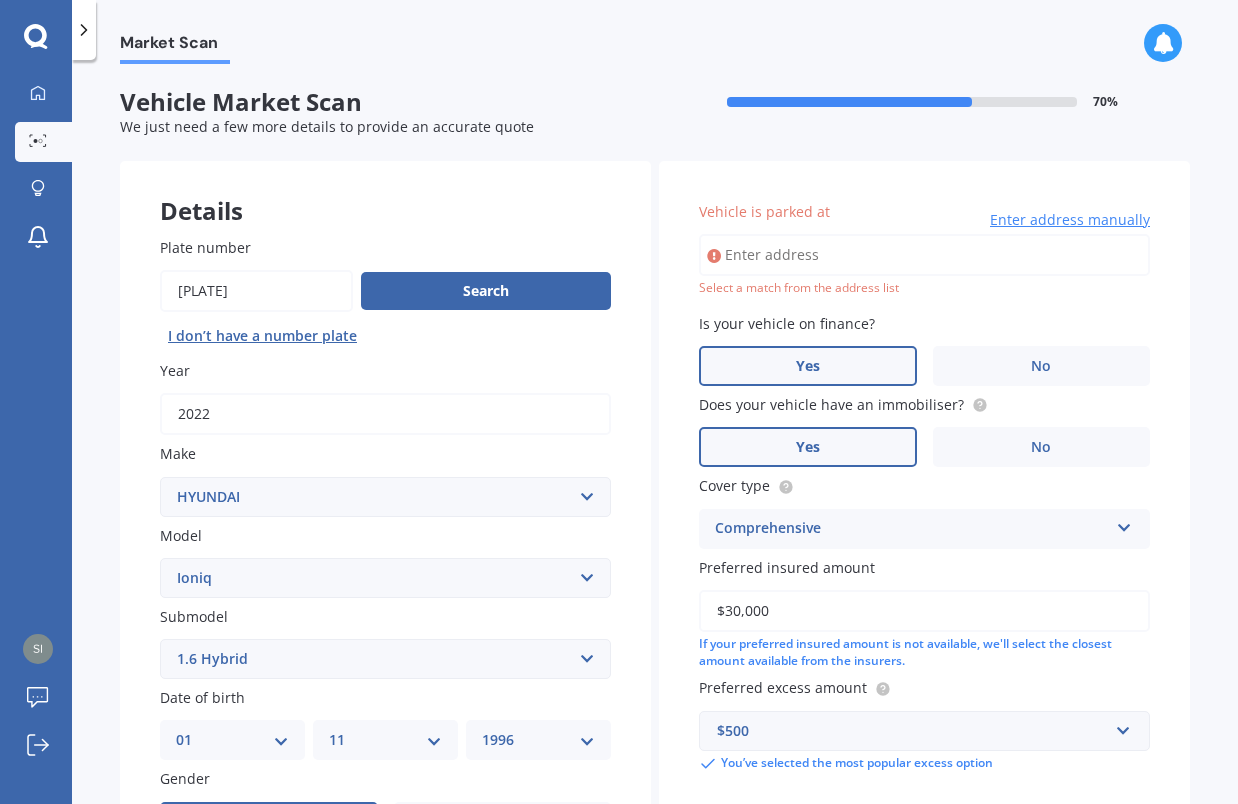 scroll, scrollTop: 0, scrollLeft: 0, axis: both 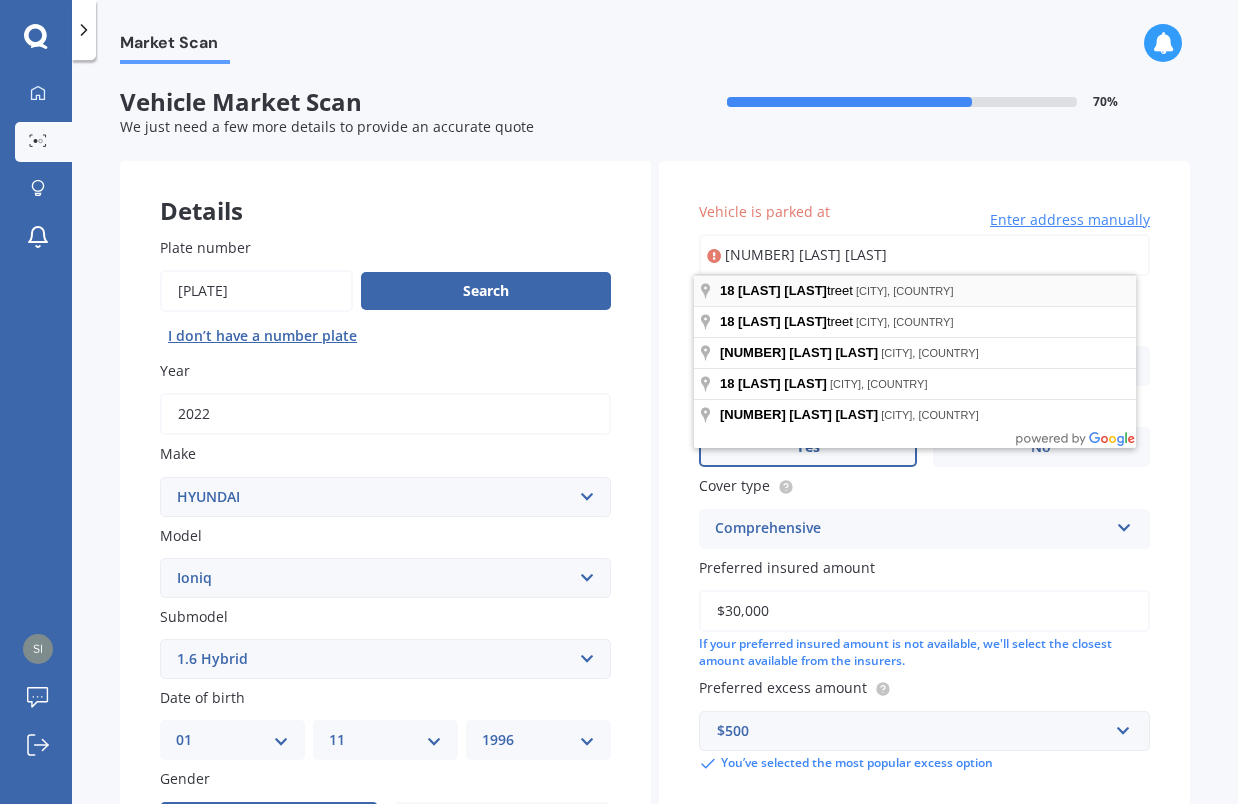 type on "[NUMBER] [LAST] [LAST]" 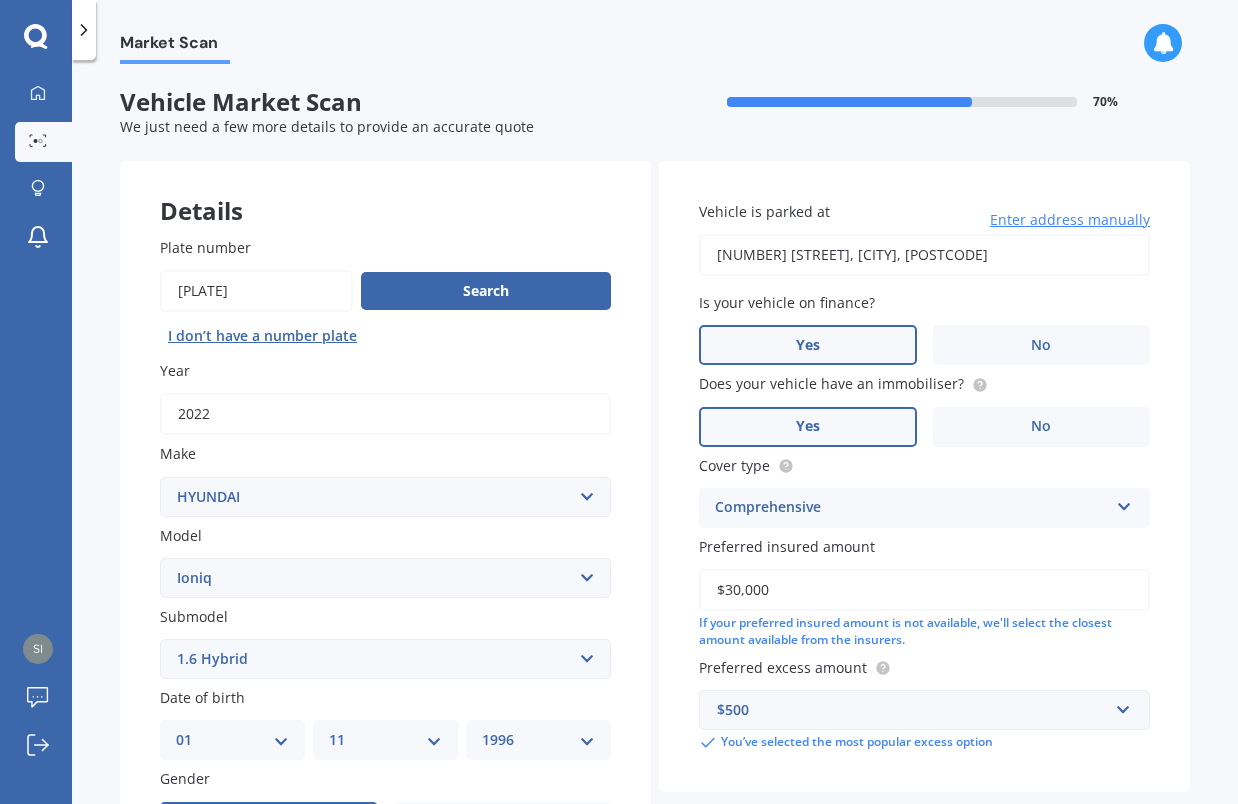 scroll, scrollTop: 0, scrollLeft: 0, axis: both 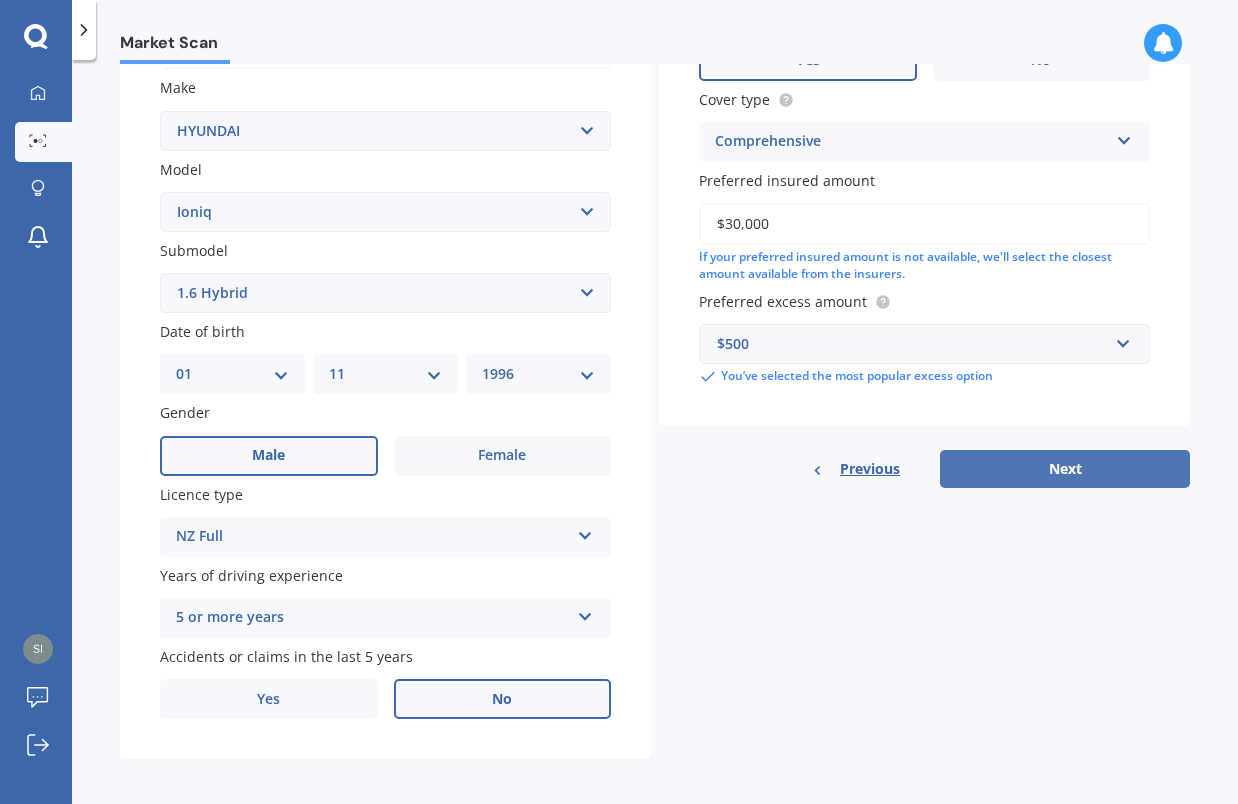 click on "Next" at bounding box center (1065, 469) 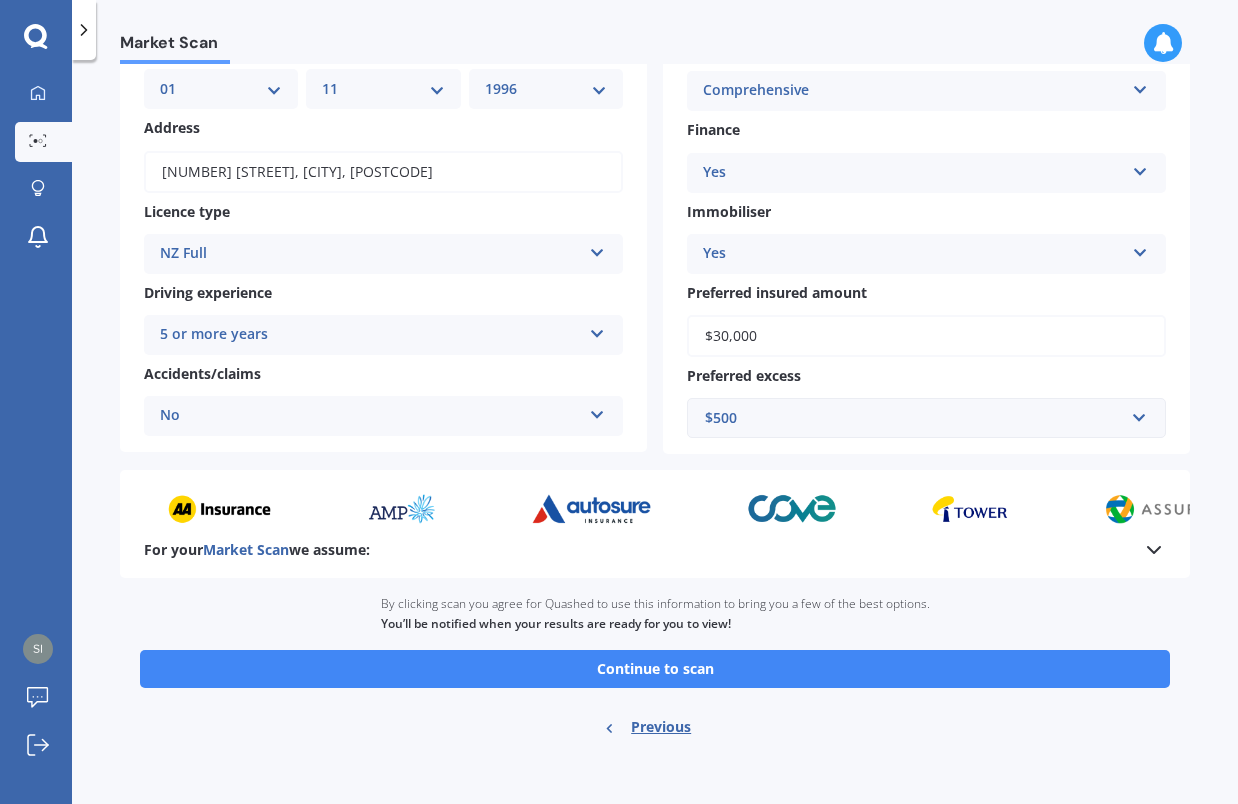 scroll, scrollTop: 221, scrollLeft: 0, axis: vertical 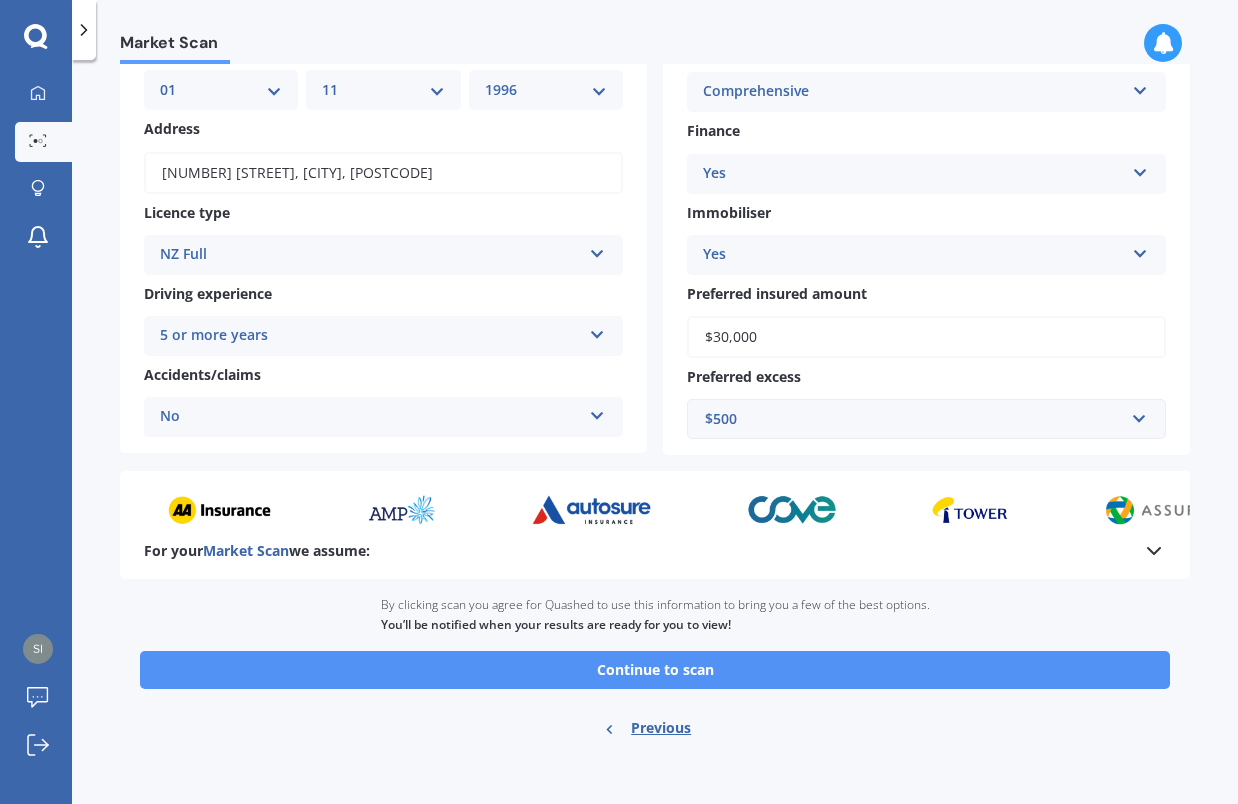 click on "Continue to scan" at bounding box center [655, 670] 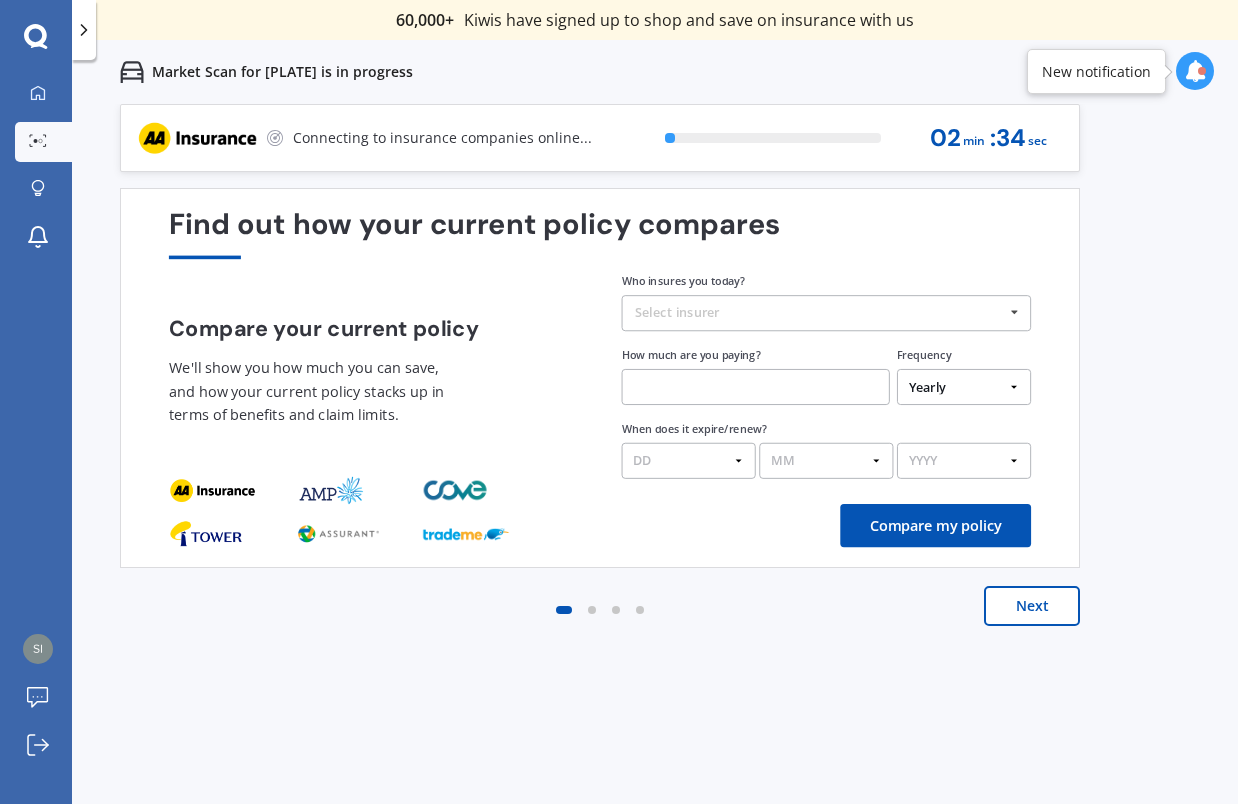 scroll, scrollTop: 0, scrollLeft: 0, axis: both 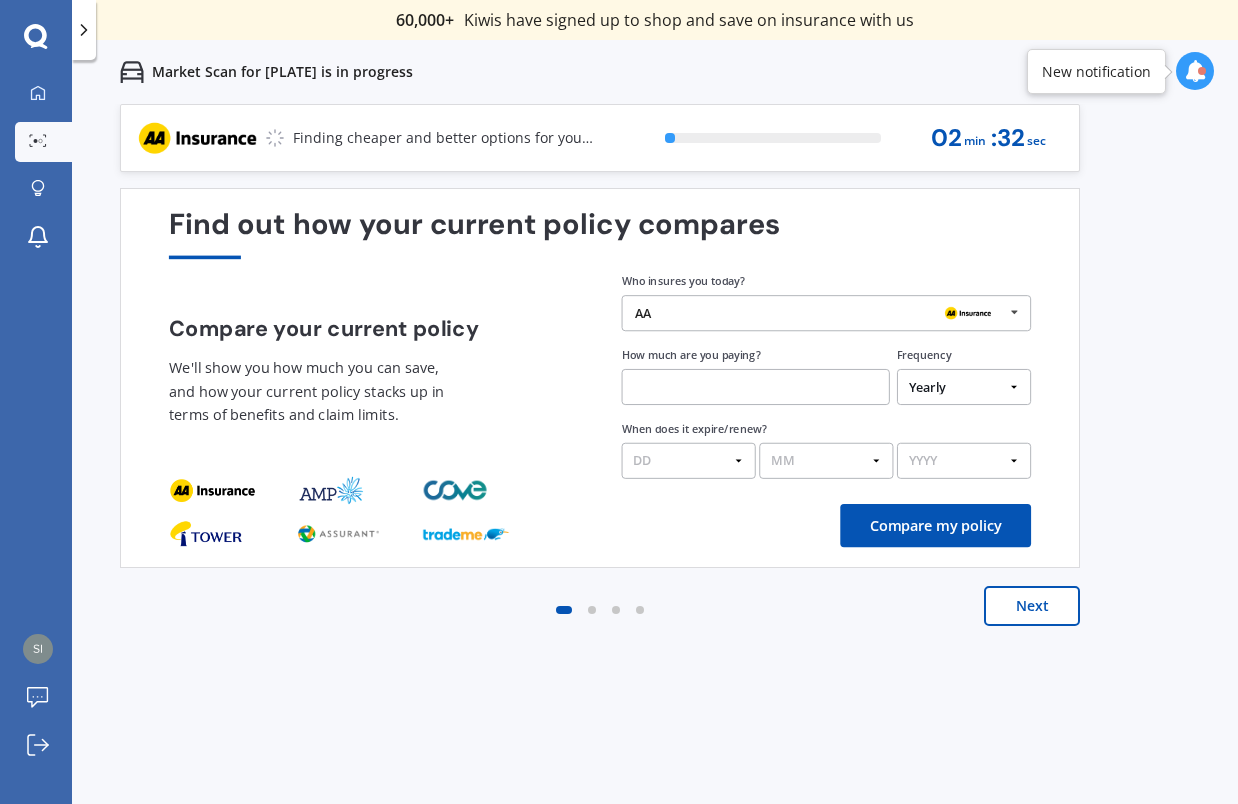 click on "AA" at bounding box center [819, 313] 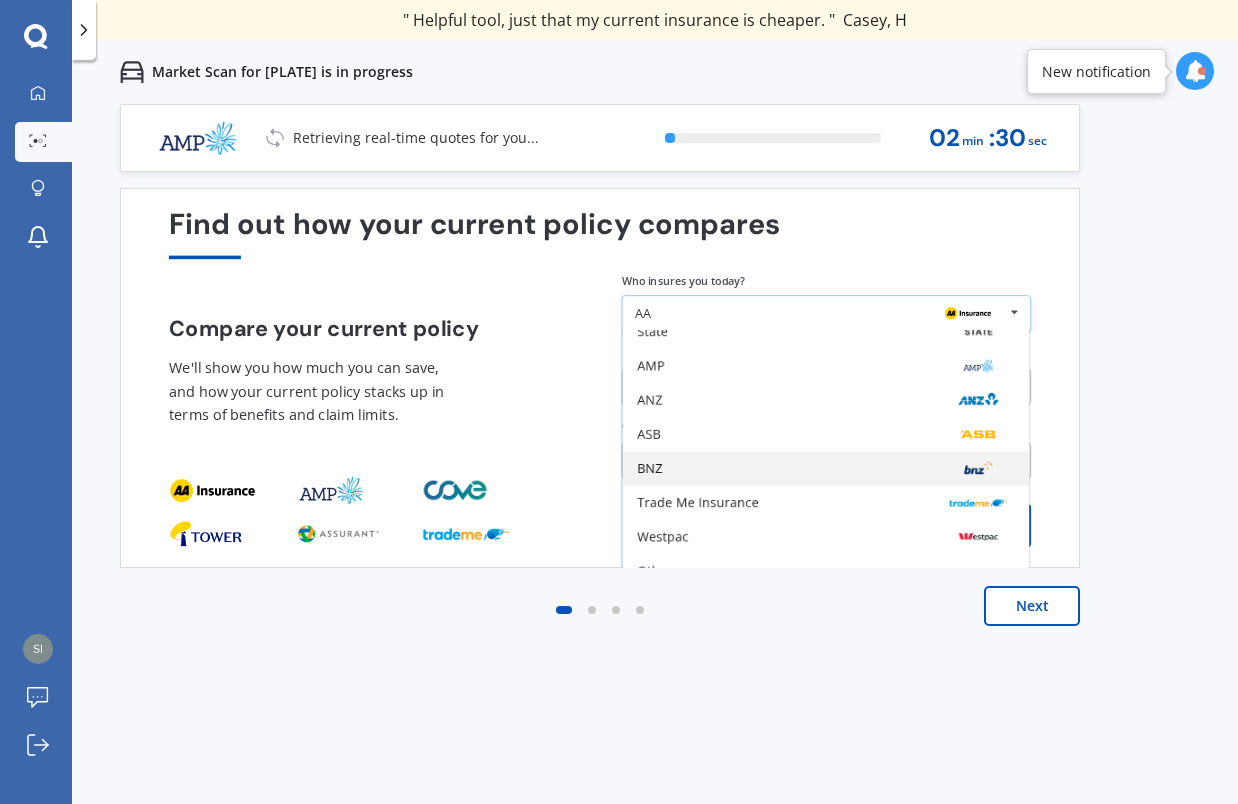 scroll, scrollTop: 131, scrollLeft: 0, axis: vertical 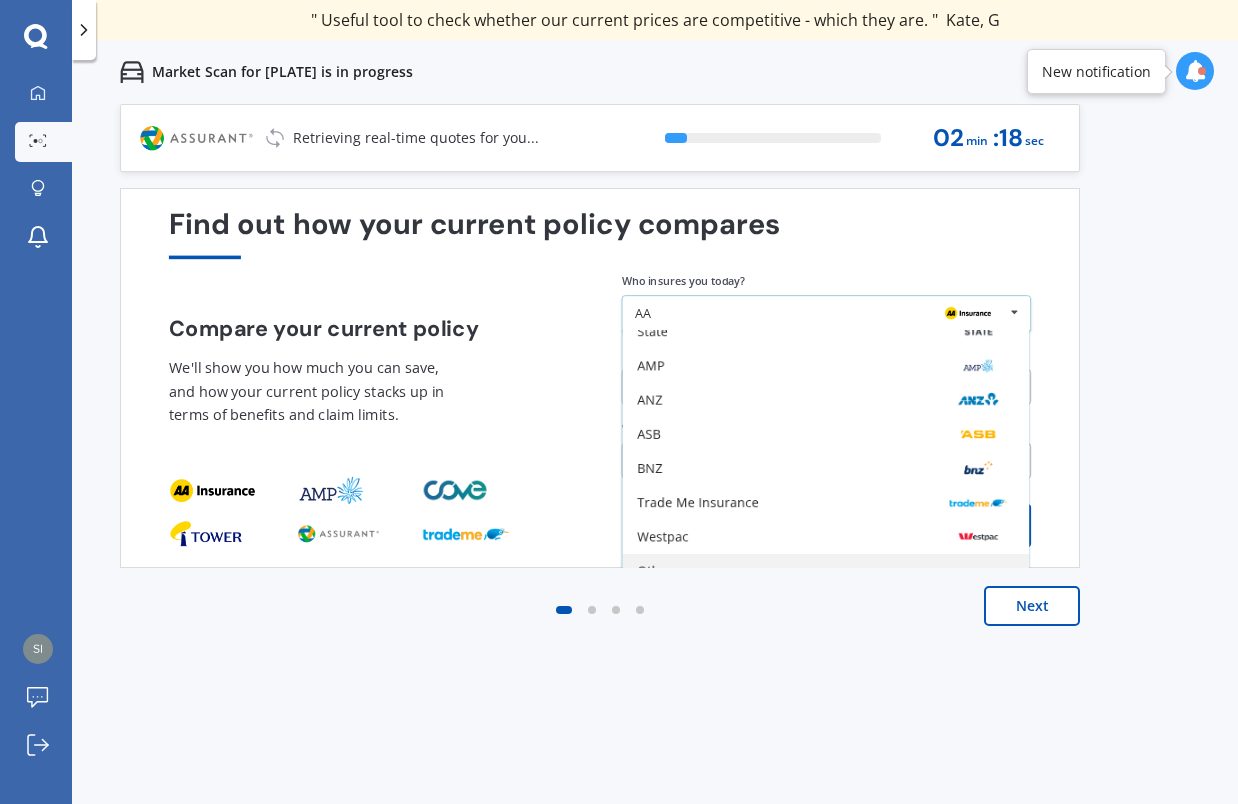 click on "Other" at bounding box center (646, 229) 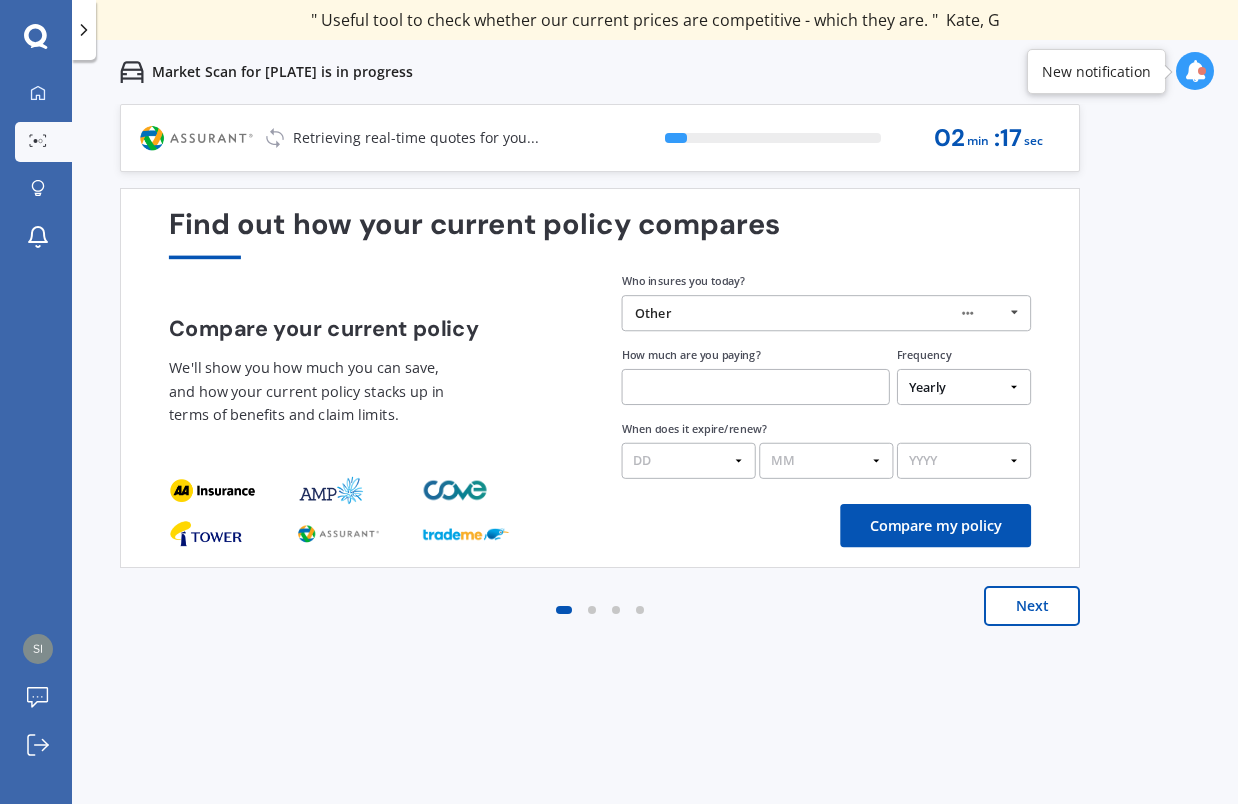 click at bounding box center (756, 387) 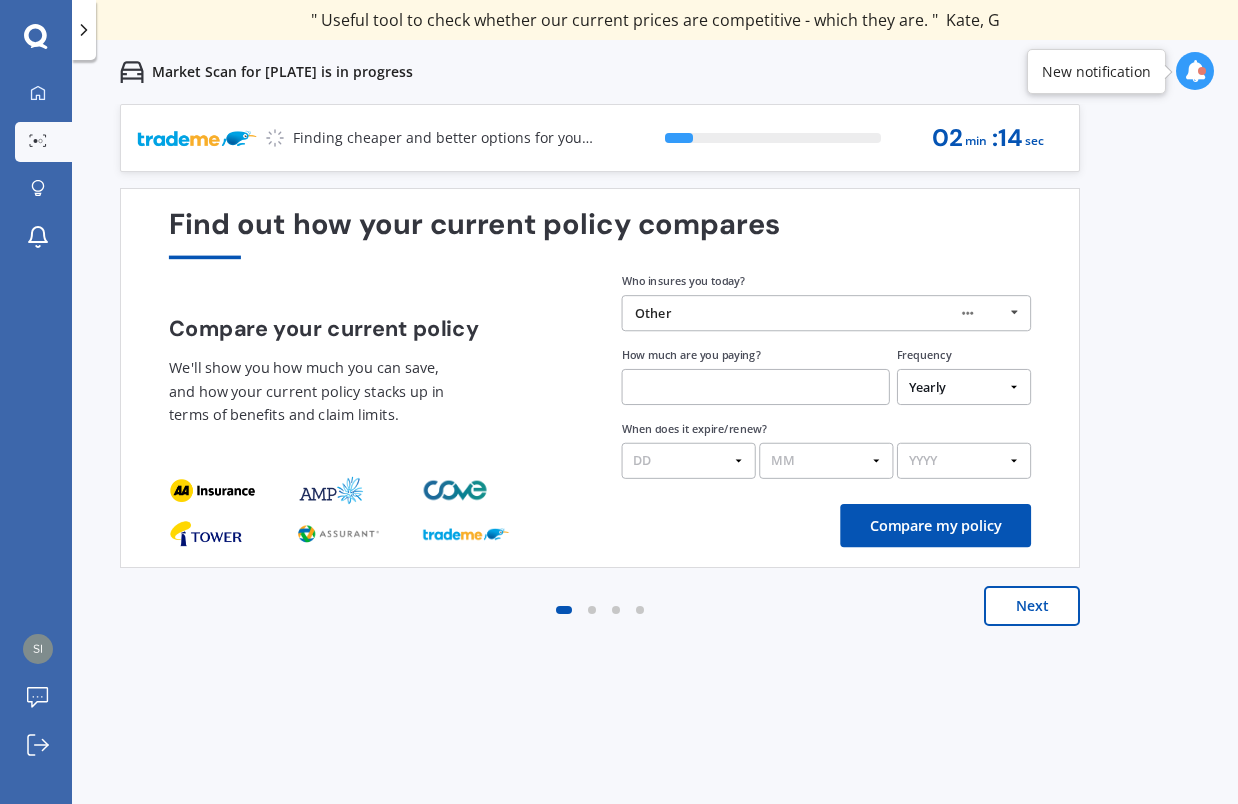 select on "Monthly" 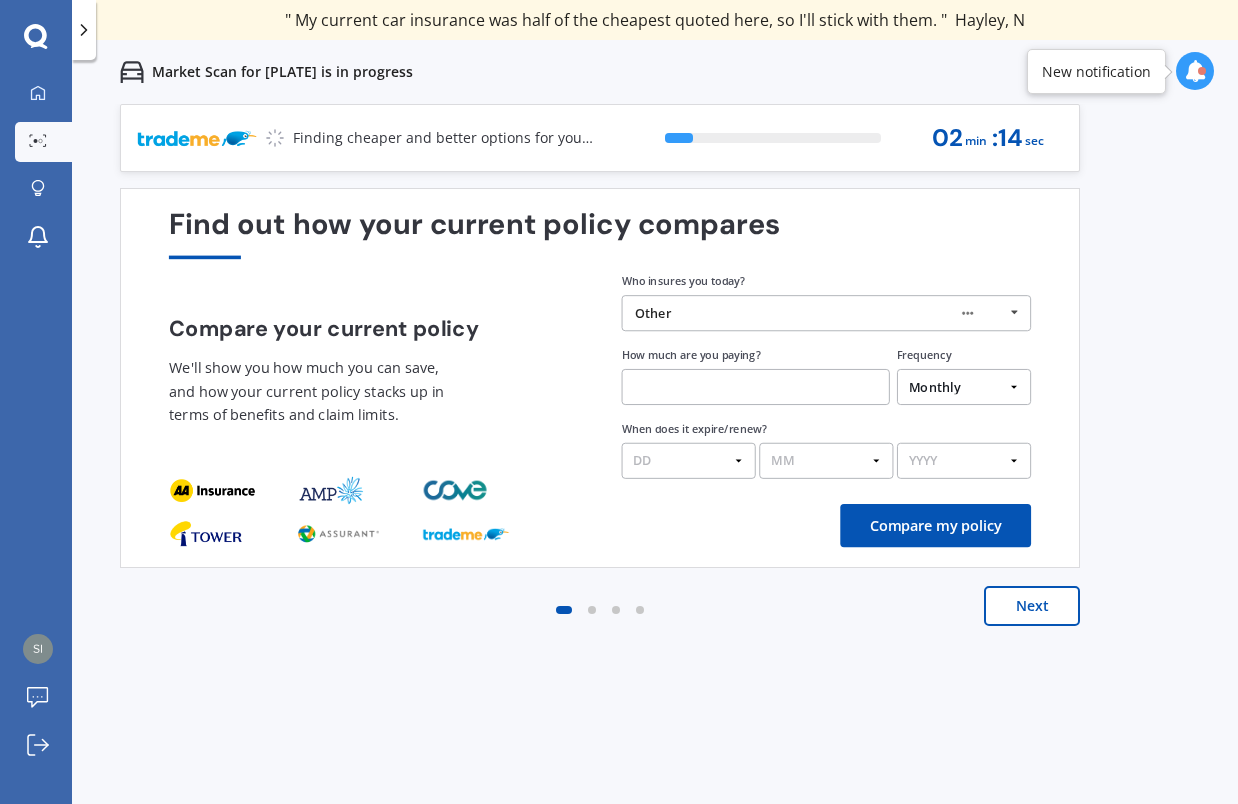click at bounding box center (756, 387) 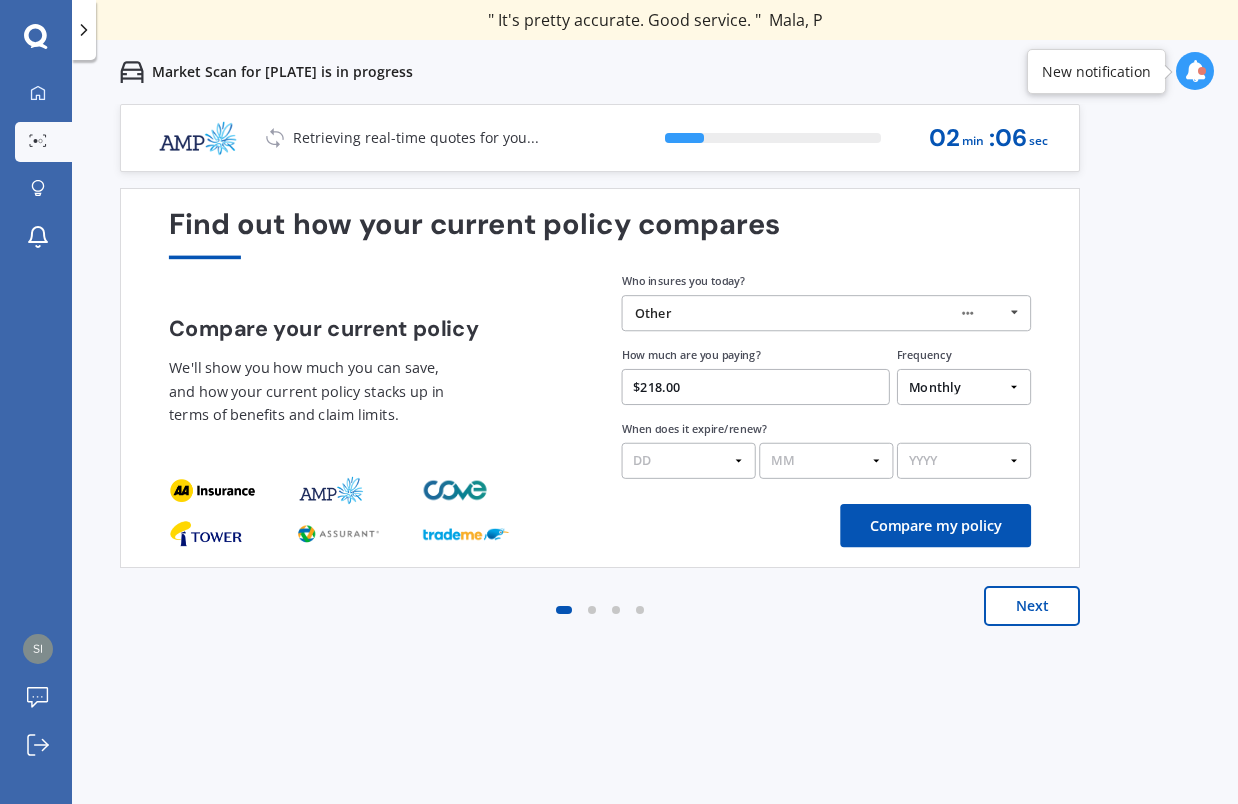 type on "$218.00" 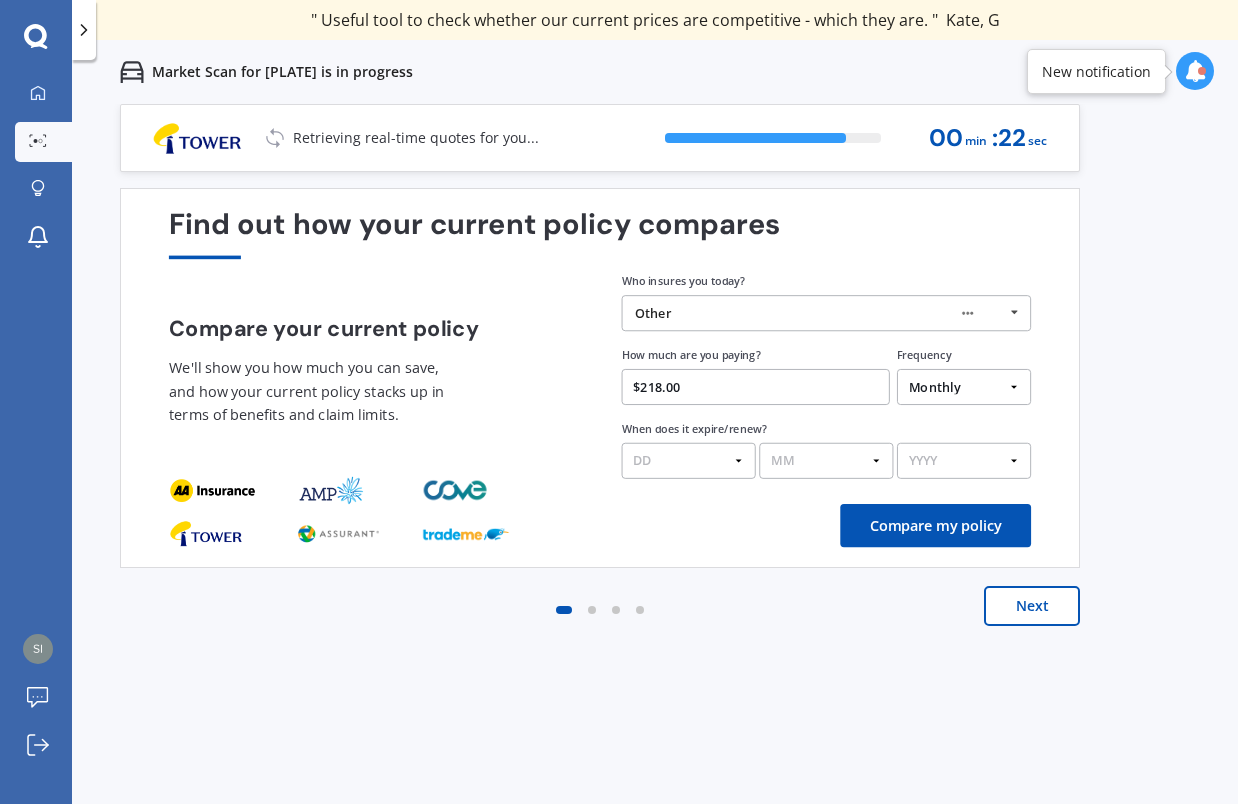 select on "15" 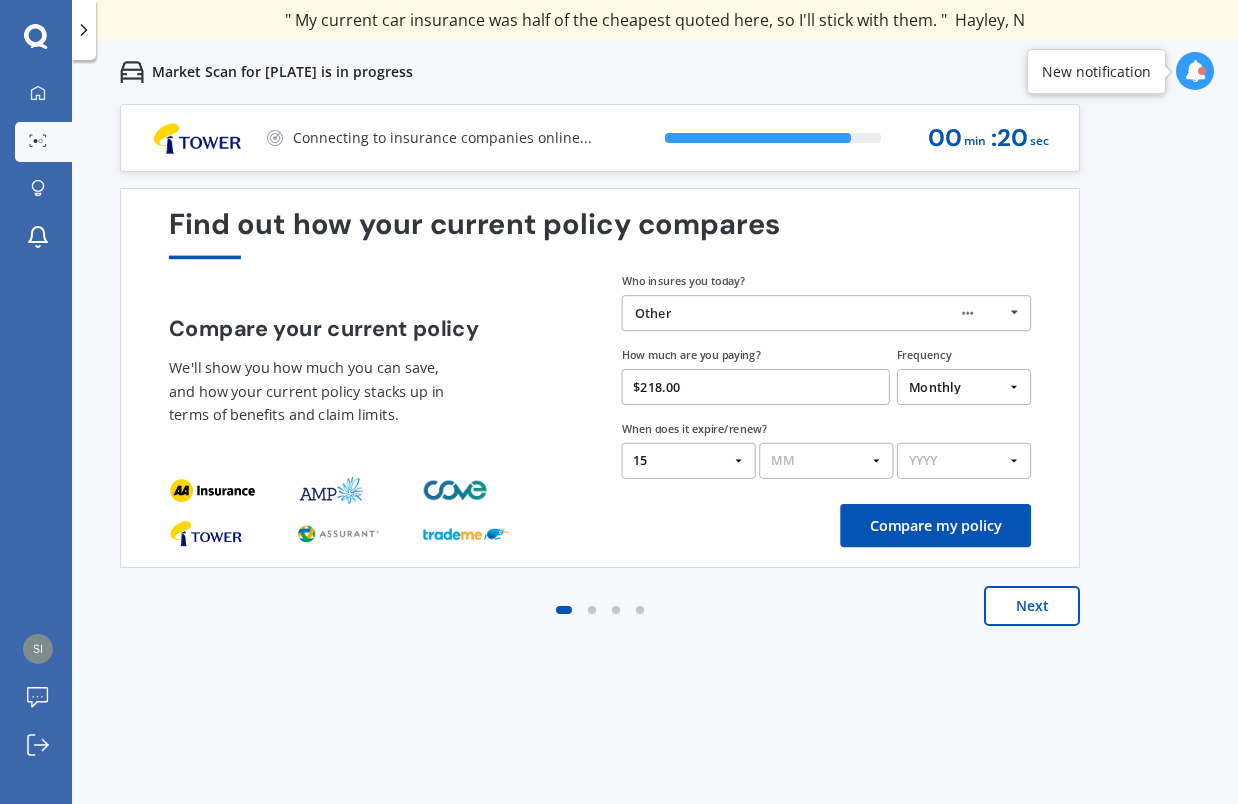 select on "03" 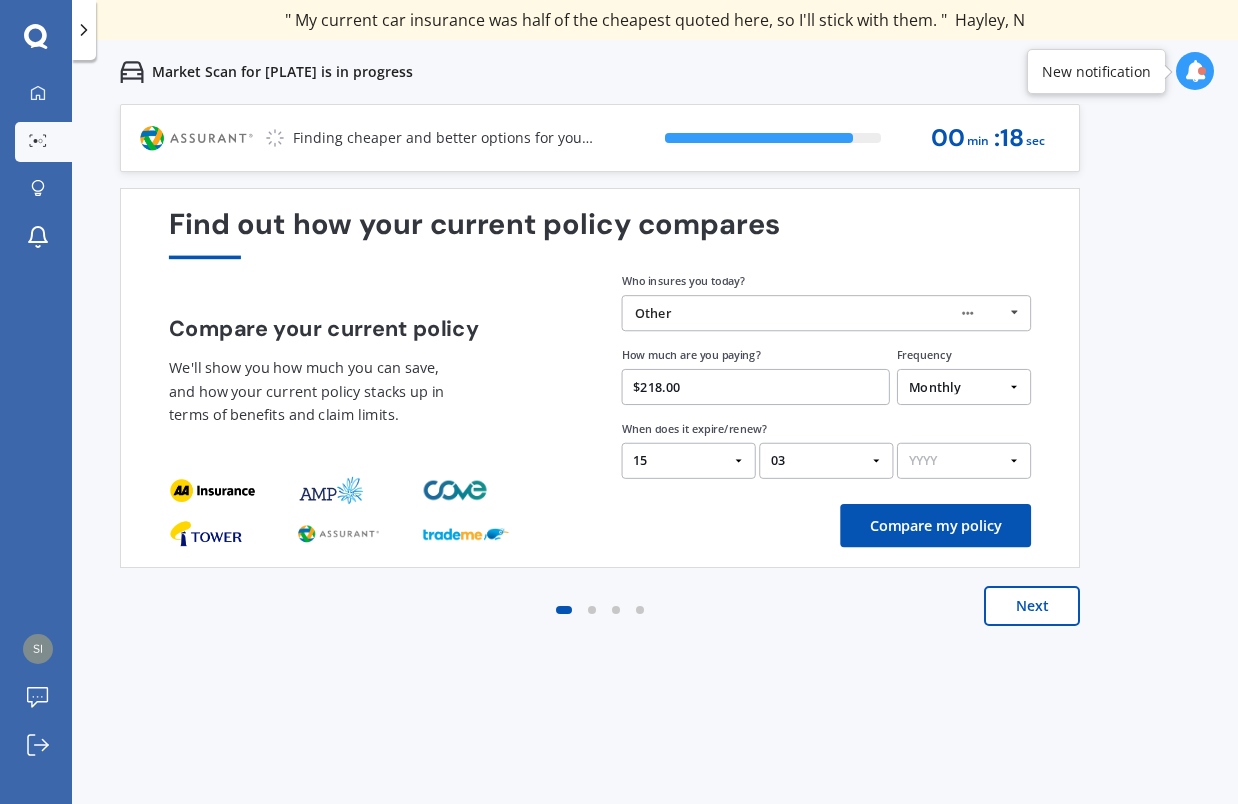 select on "2026" 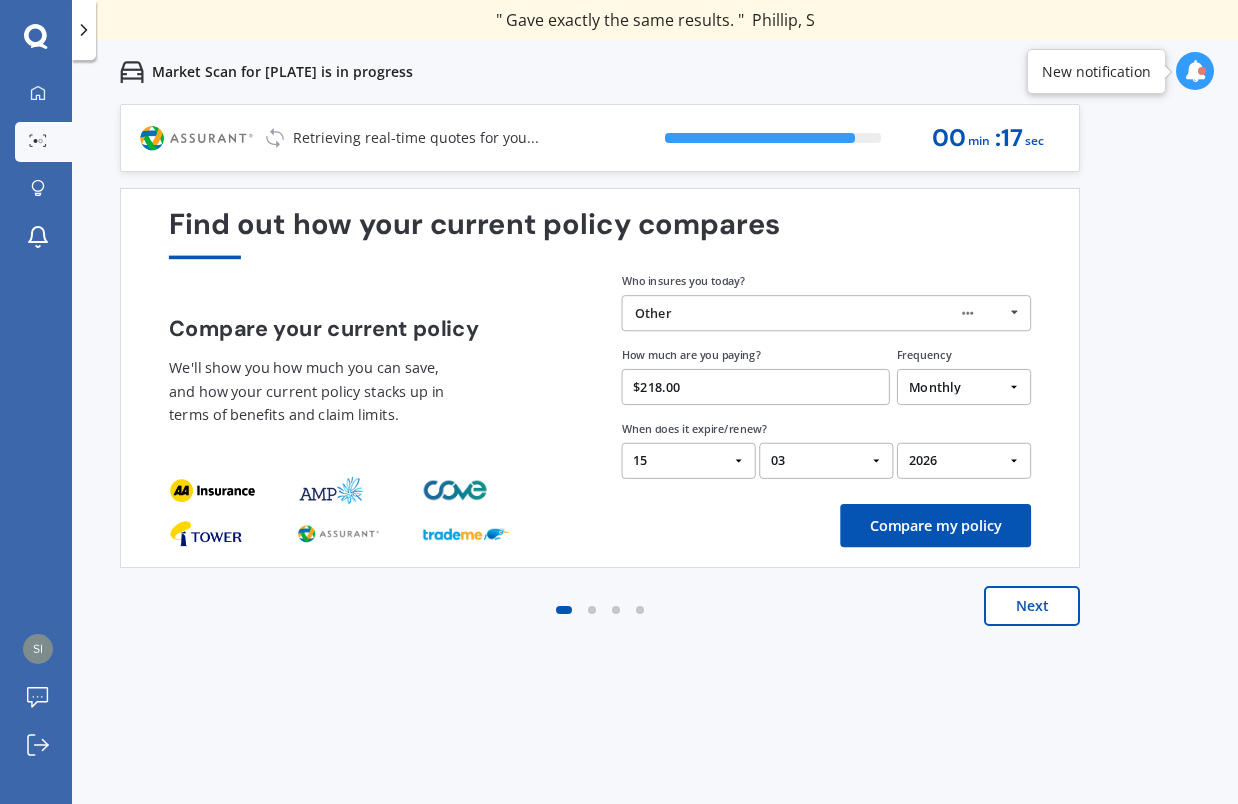 click on "Compare my policy" at bounding box center [935, 525] 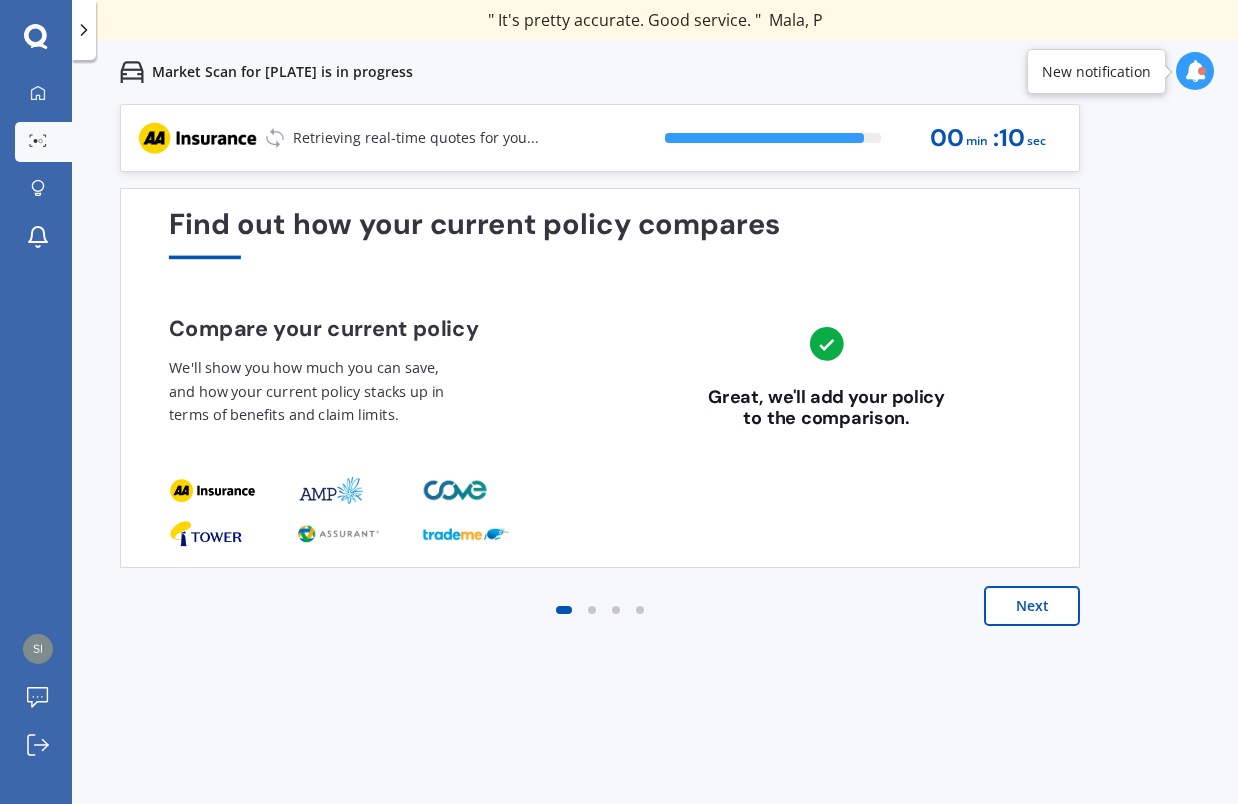 scroll, scrollTop: 0, scrollLeft: 0, axis: both 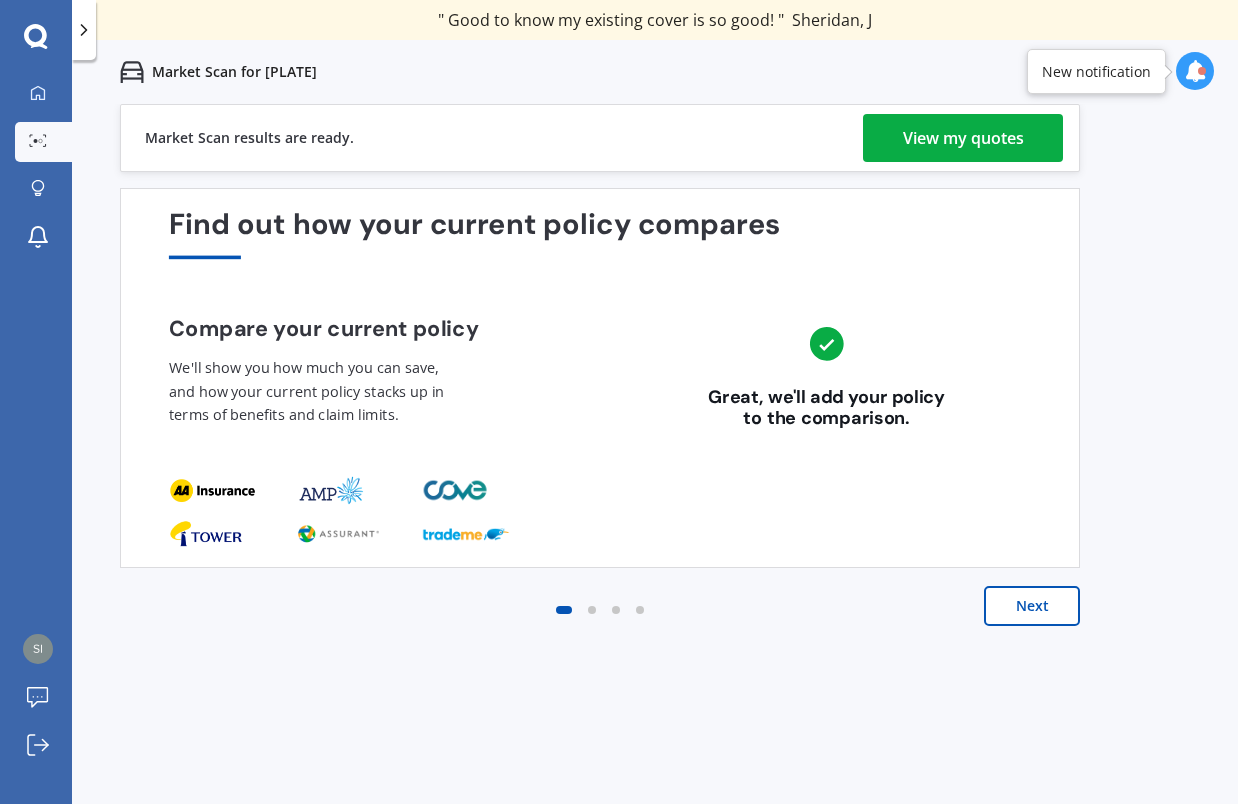click on "View my quotes" at bounding box center (963, 138) 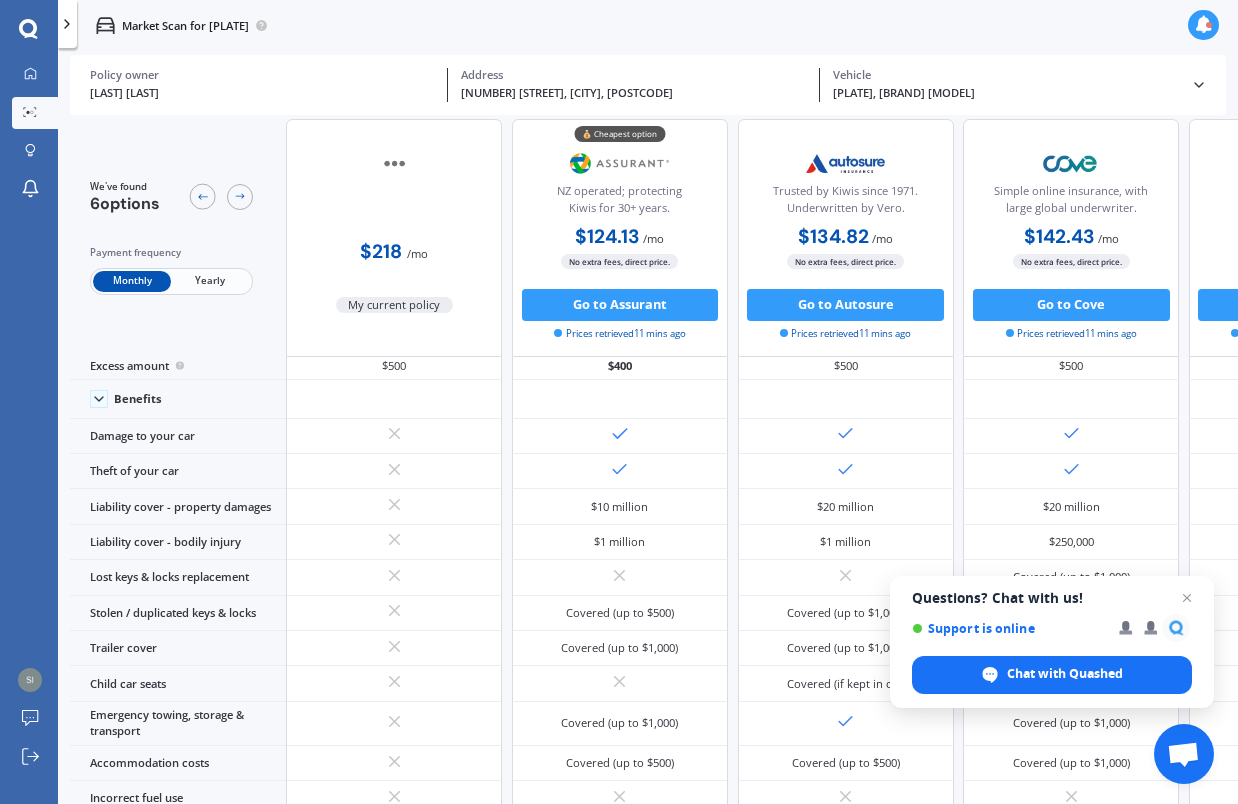 scroll, scrollTop: 76, scrollLeft: 0, axis: vertical 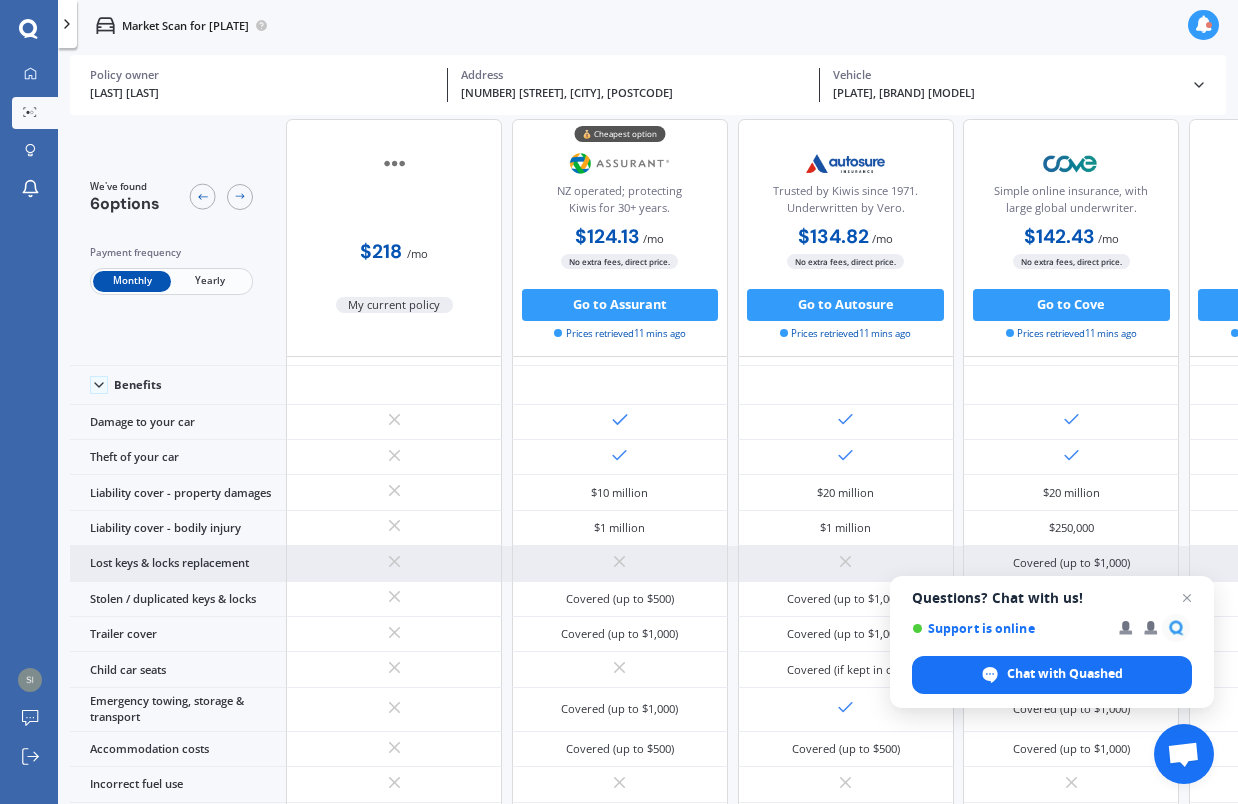 click at bounding box center (1187, 598) 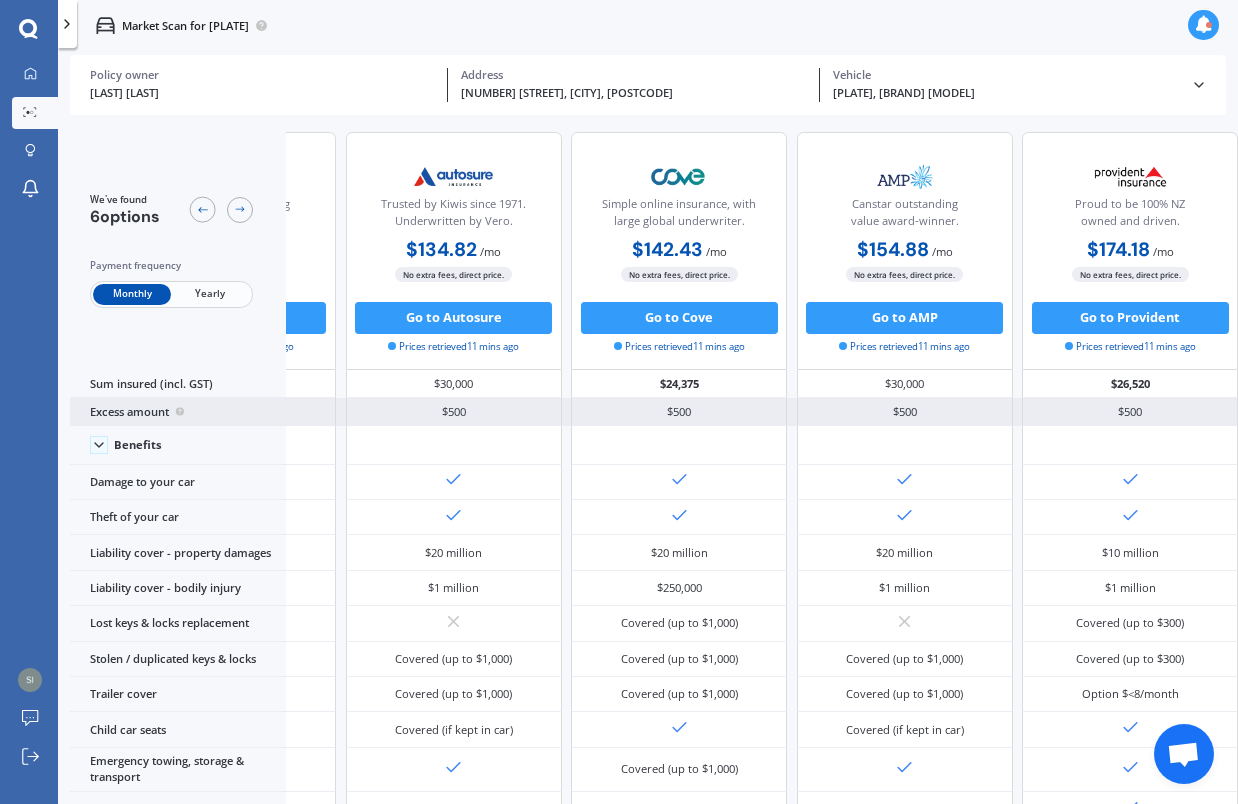 scroll, scrollTop: 0, scrollLeft: 500, axis: horizontal 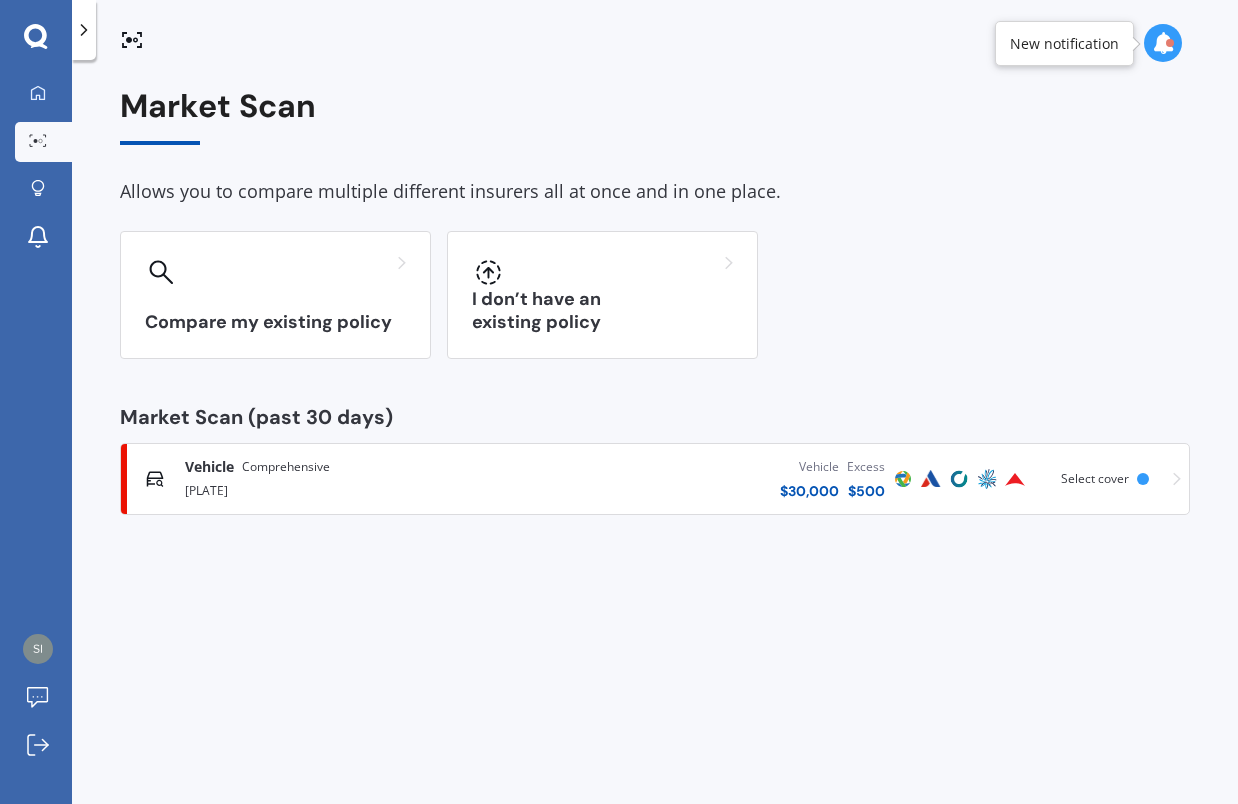 click on "Market Scan Allows you to compare multiple different insurers all at once and in one place. Compare my existing policy I don’t have an existing policy Market Scan (past 30 days) Vehicle Comprehensive PFJ8 Vehicle $ 30,000 Excess $ 500 Scanned 15 minutes ago Select cover" at bounding box center [655, 436] 